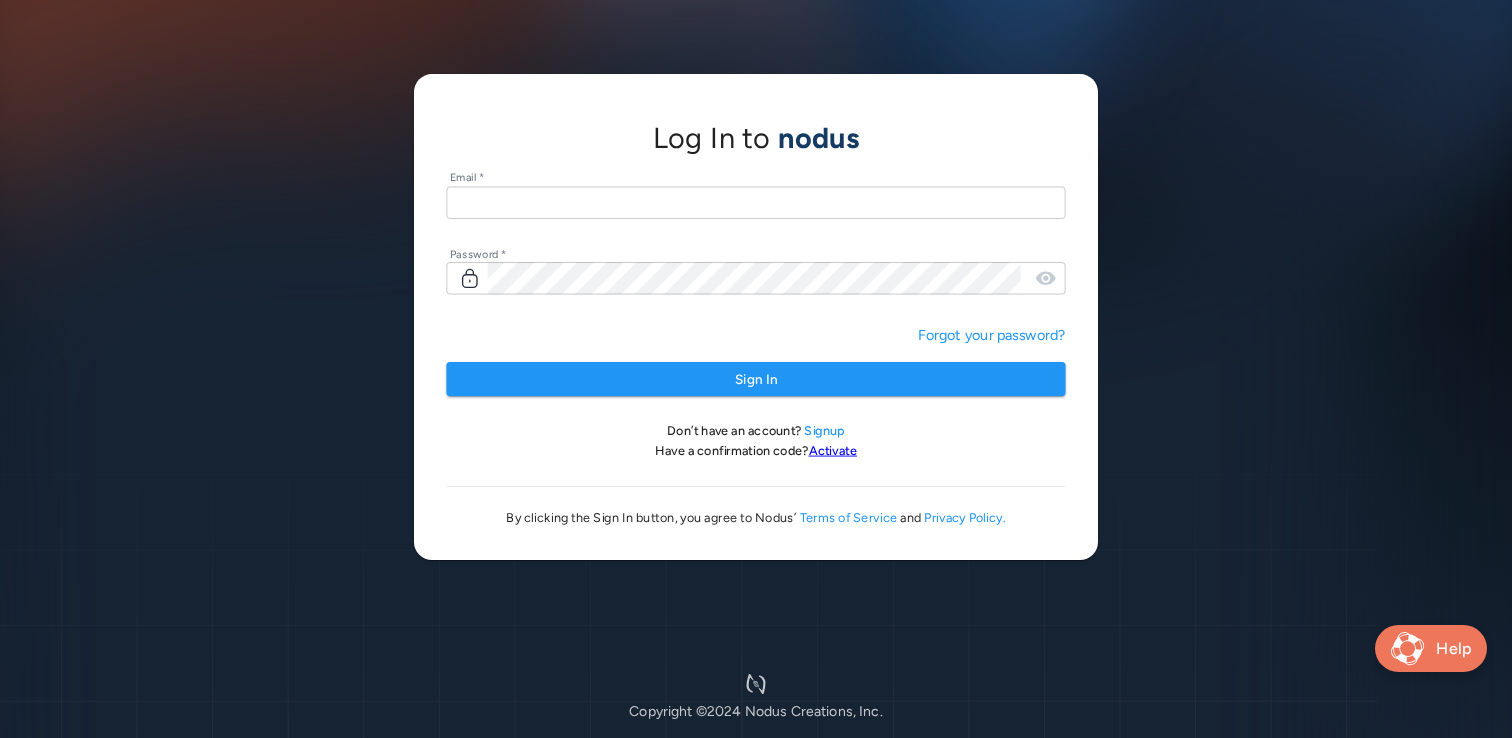 scroll, scrollTop: 0, scrollLeft: 0, axis: both 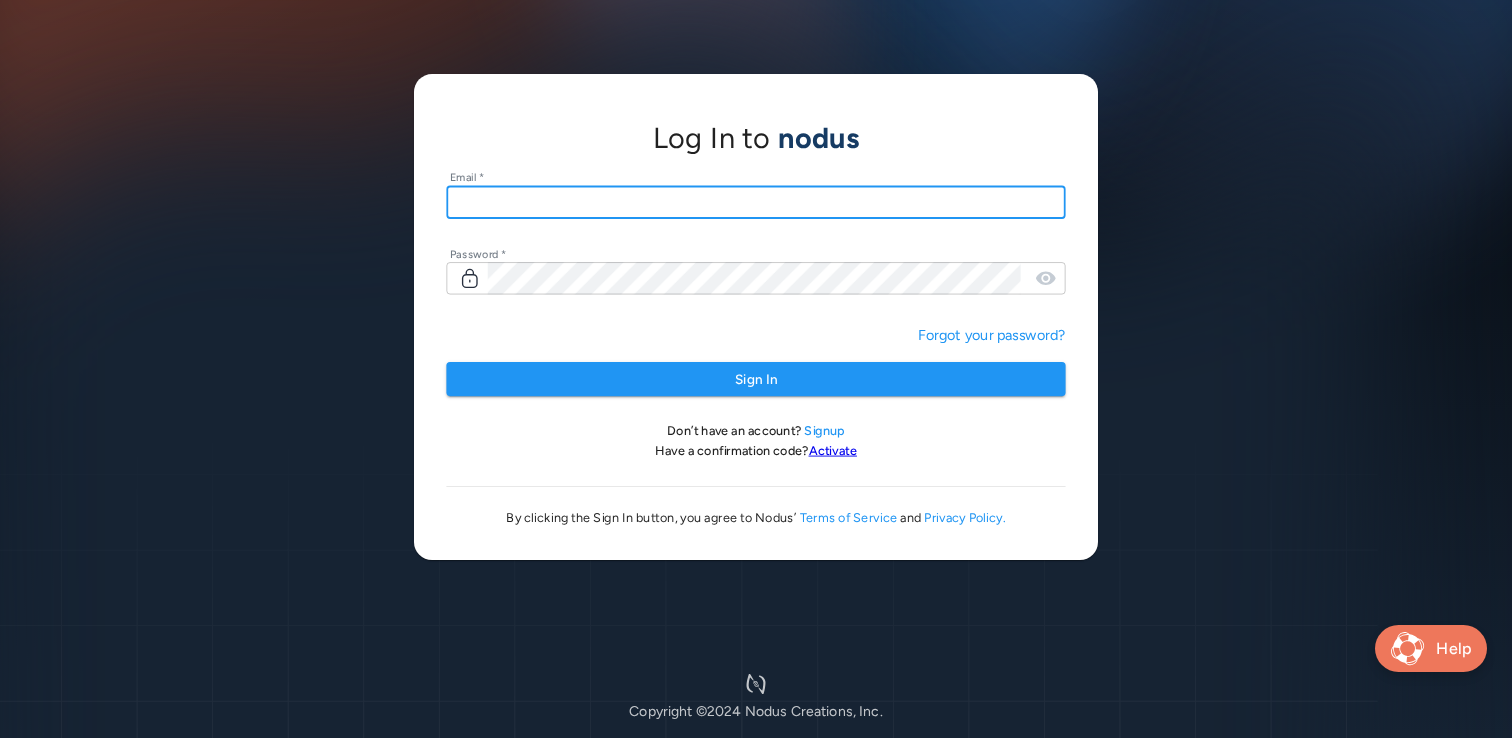 type on "**********" 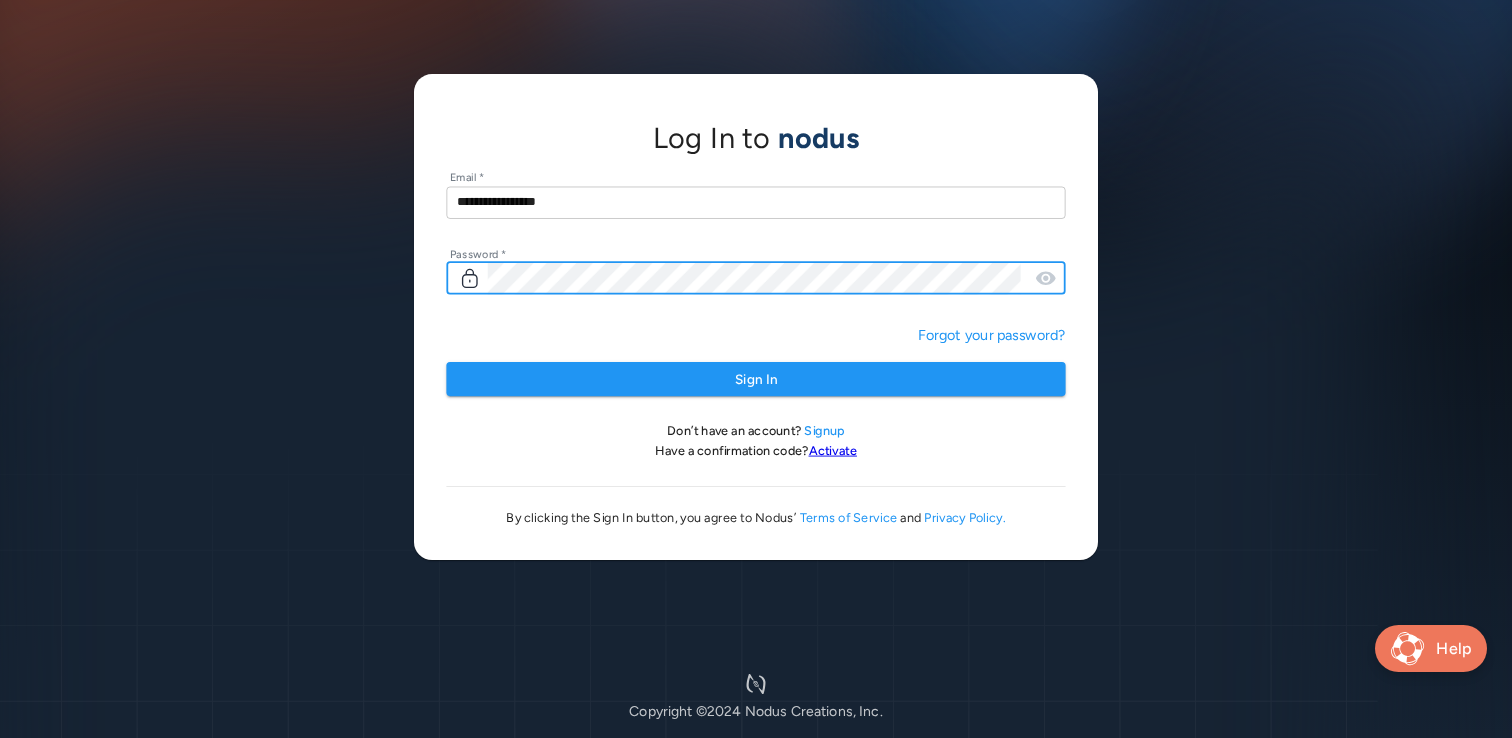 click on "Sign In" at bounding box center (755, 379) 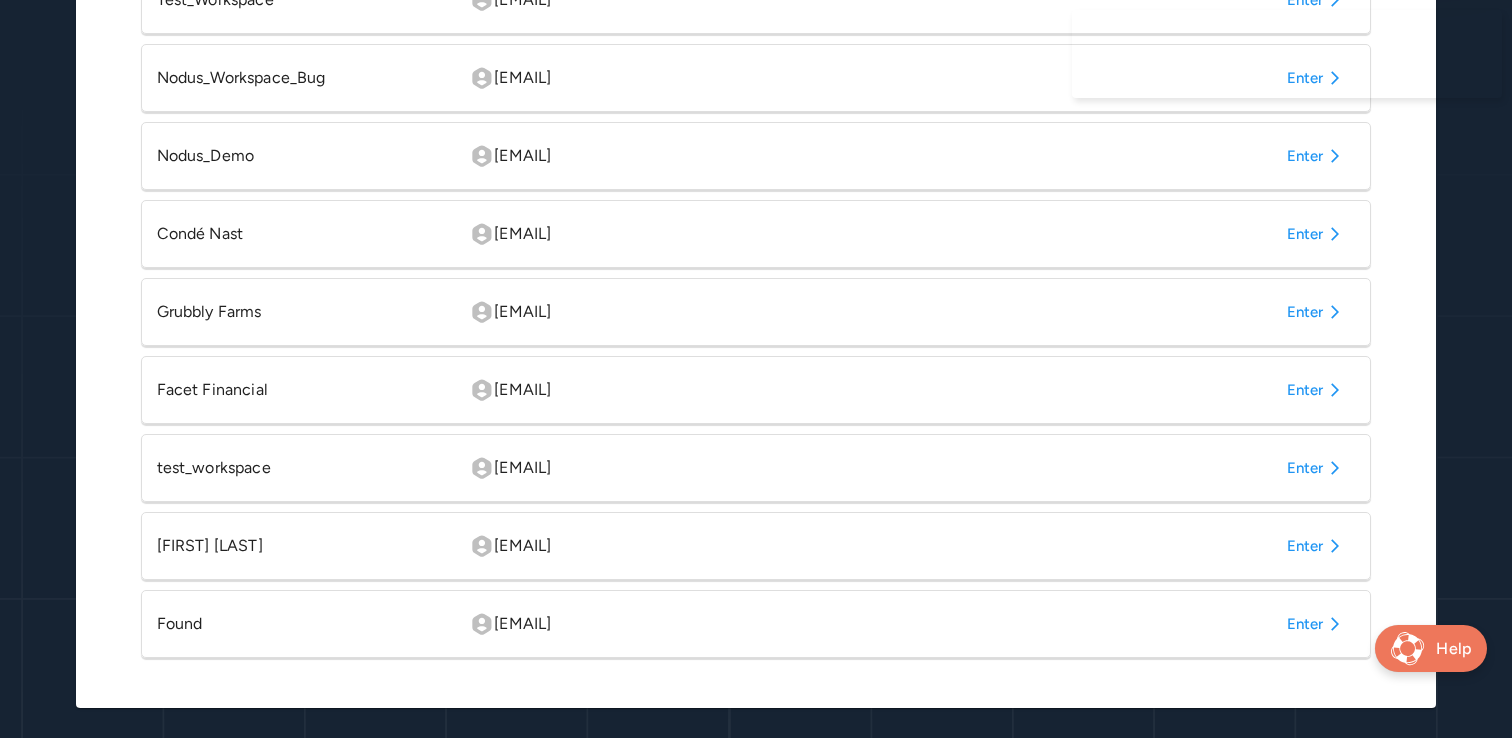 scroll, scrollTop: 853, scrollLeft: 0, axis: vertical 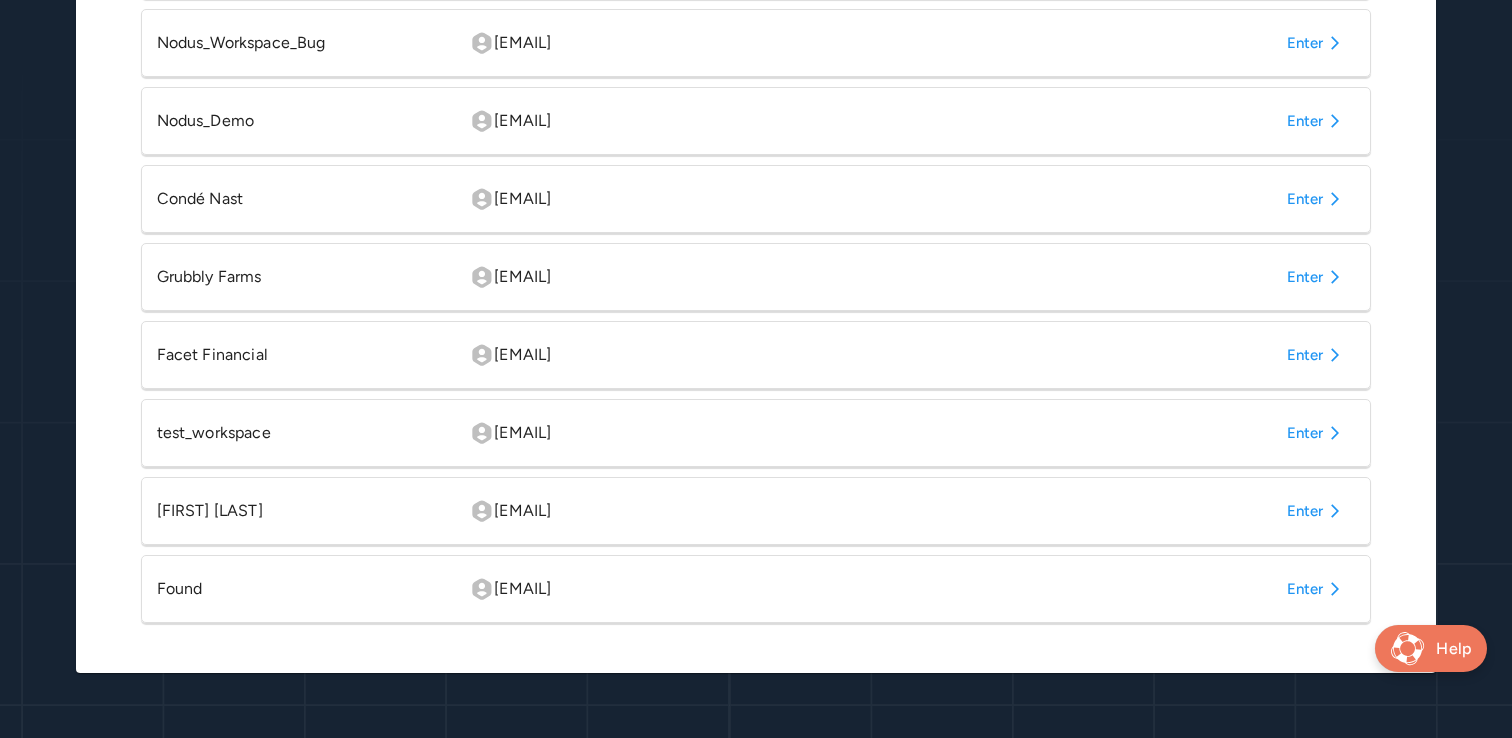 click 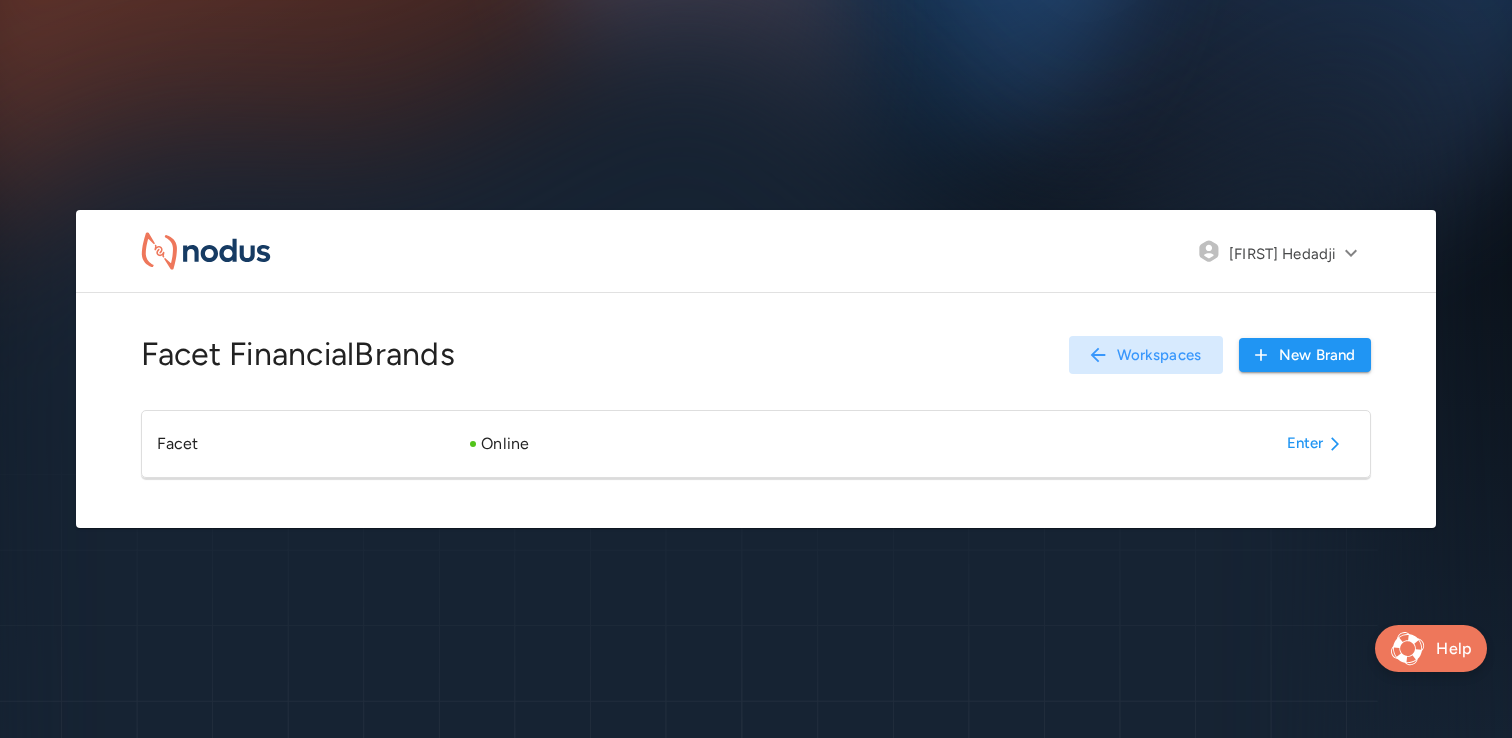 click on "Enter" at bounding box center (1317, 444) 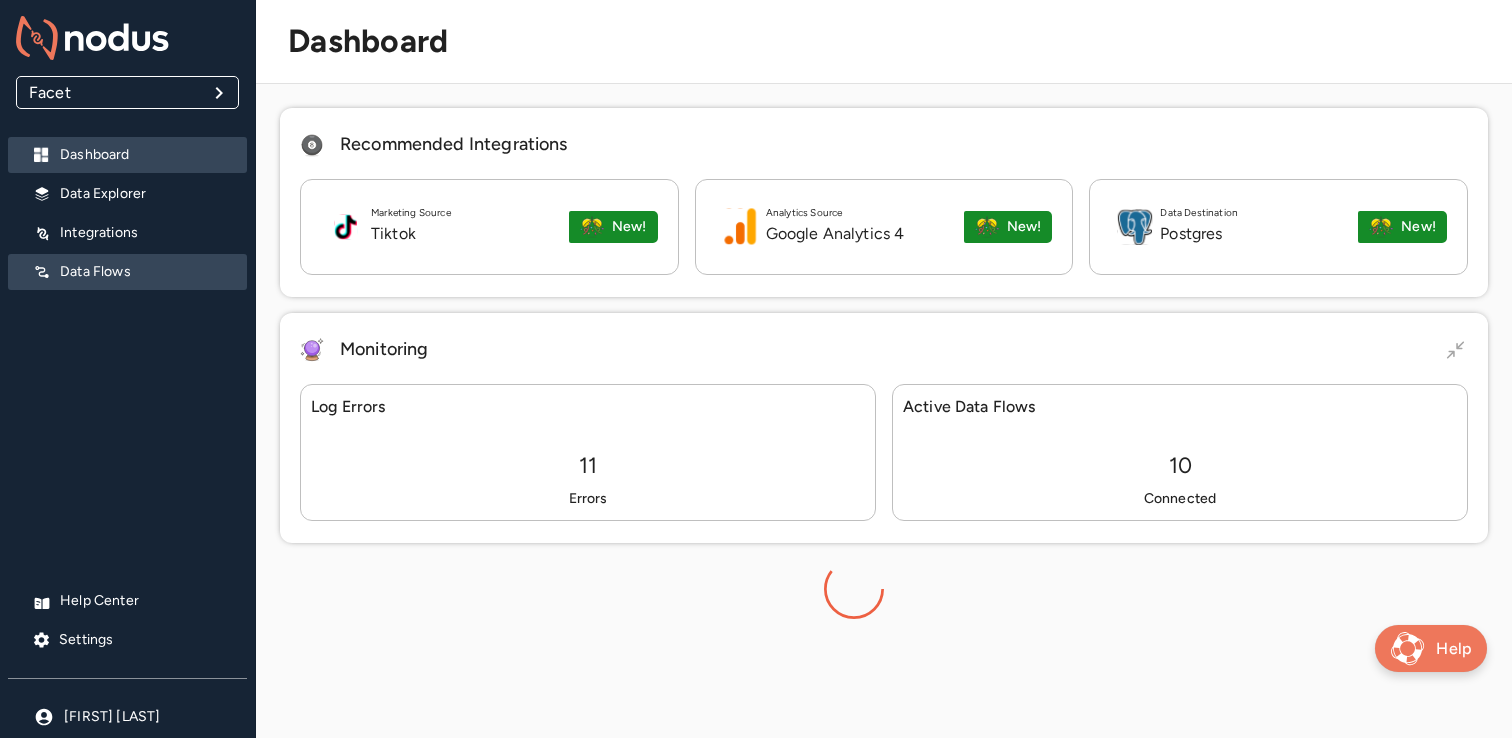 click on "Data Flows" at bounding box center (145, 272) 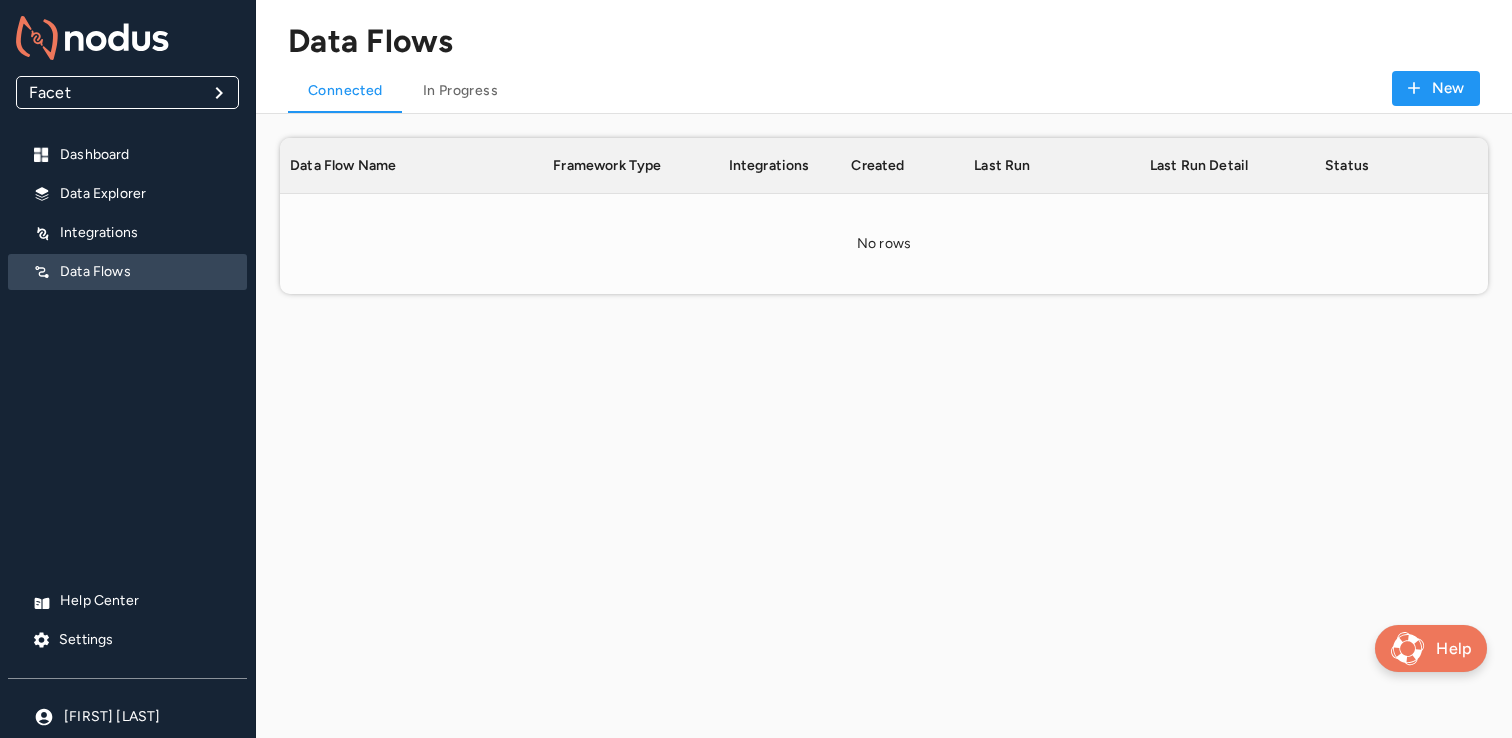 scroll, scrollTop: 1, scrollLeft: 1, axis: both 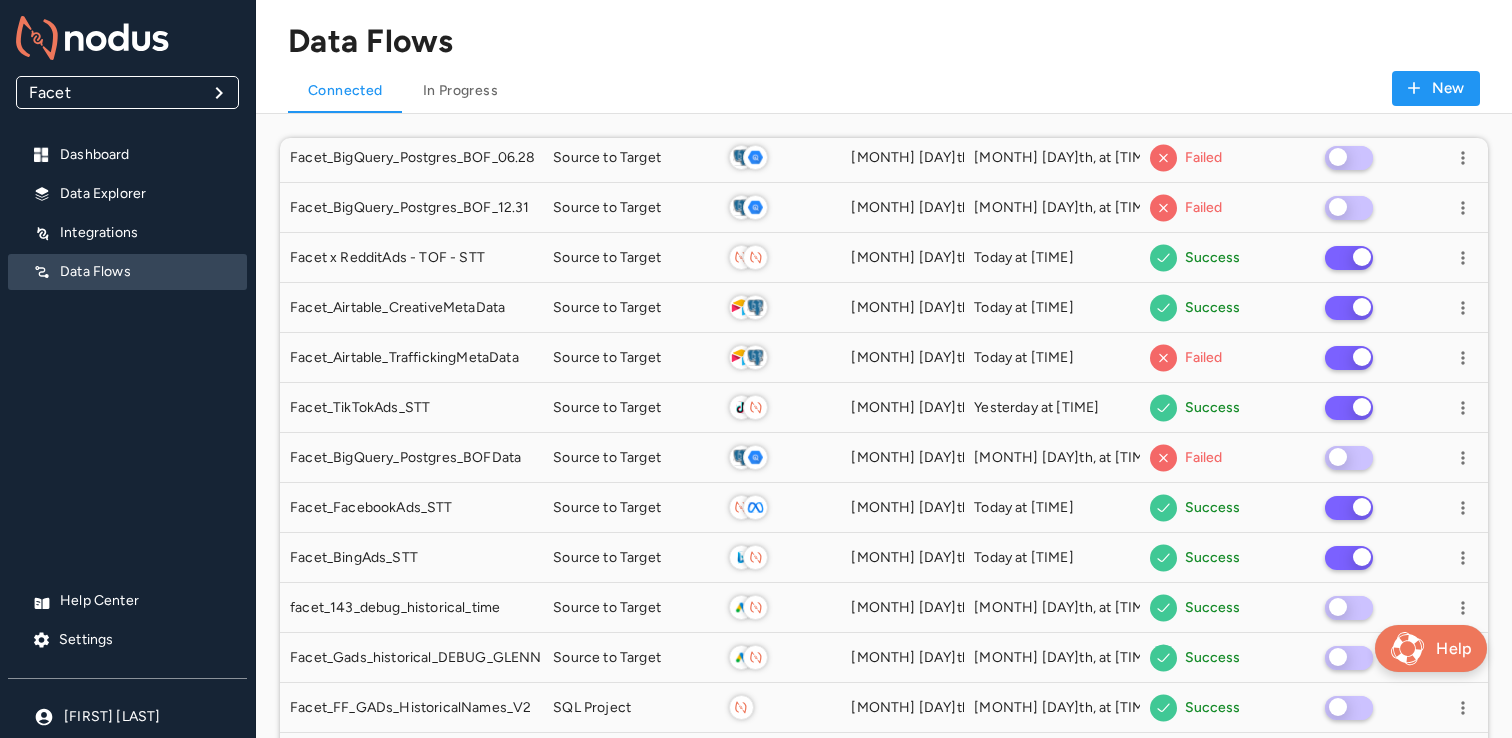 click on "Data Flows" at bounding box center [884, 30] 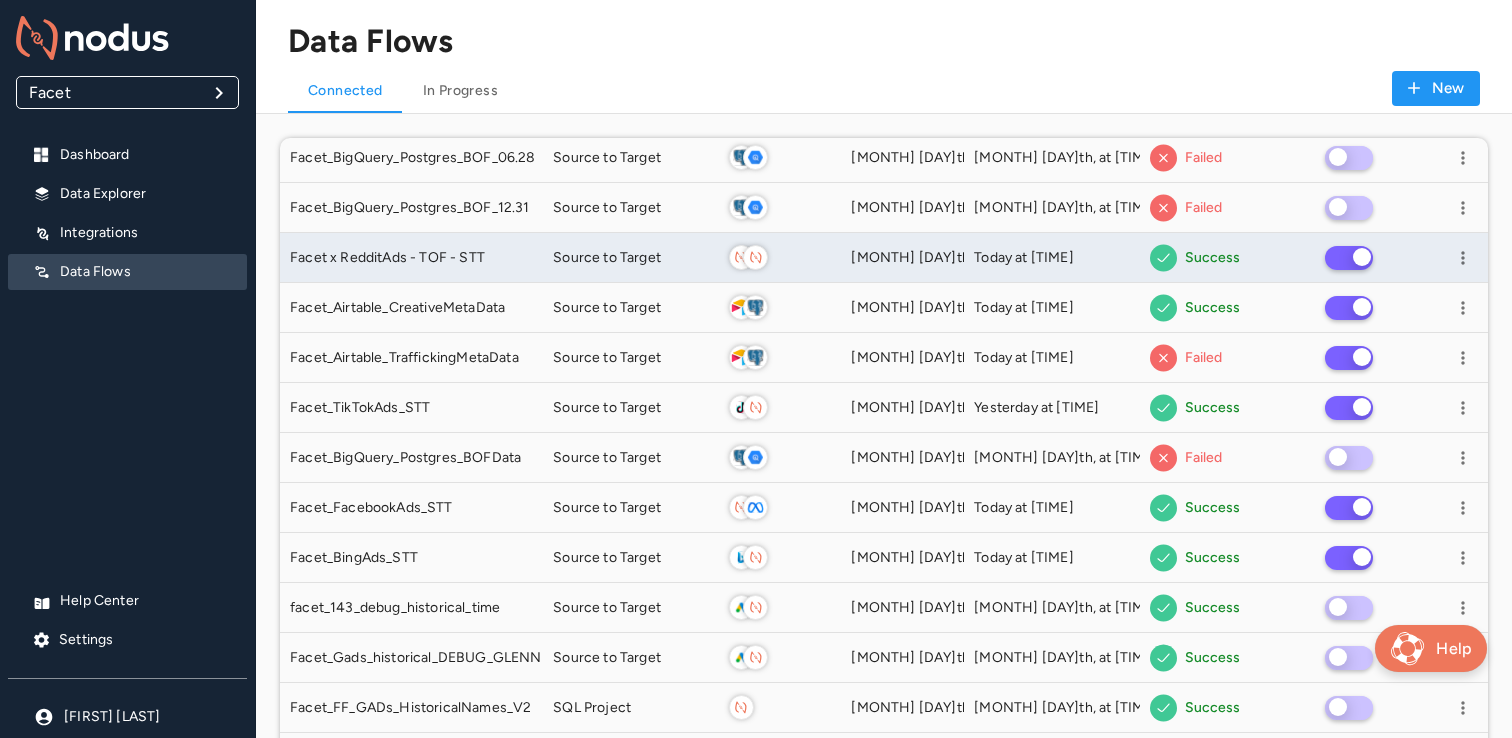 scroll, scrollTop: 0, scrollLeft: 0, axis: both 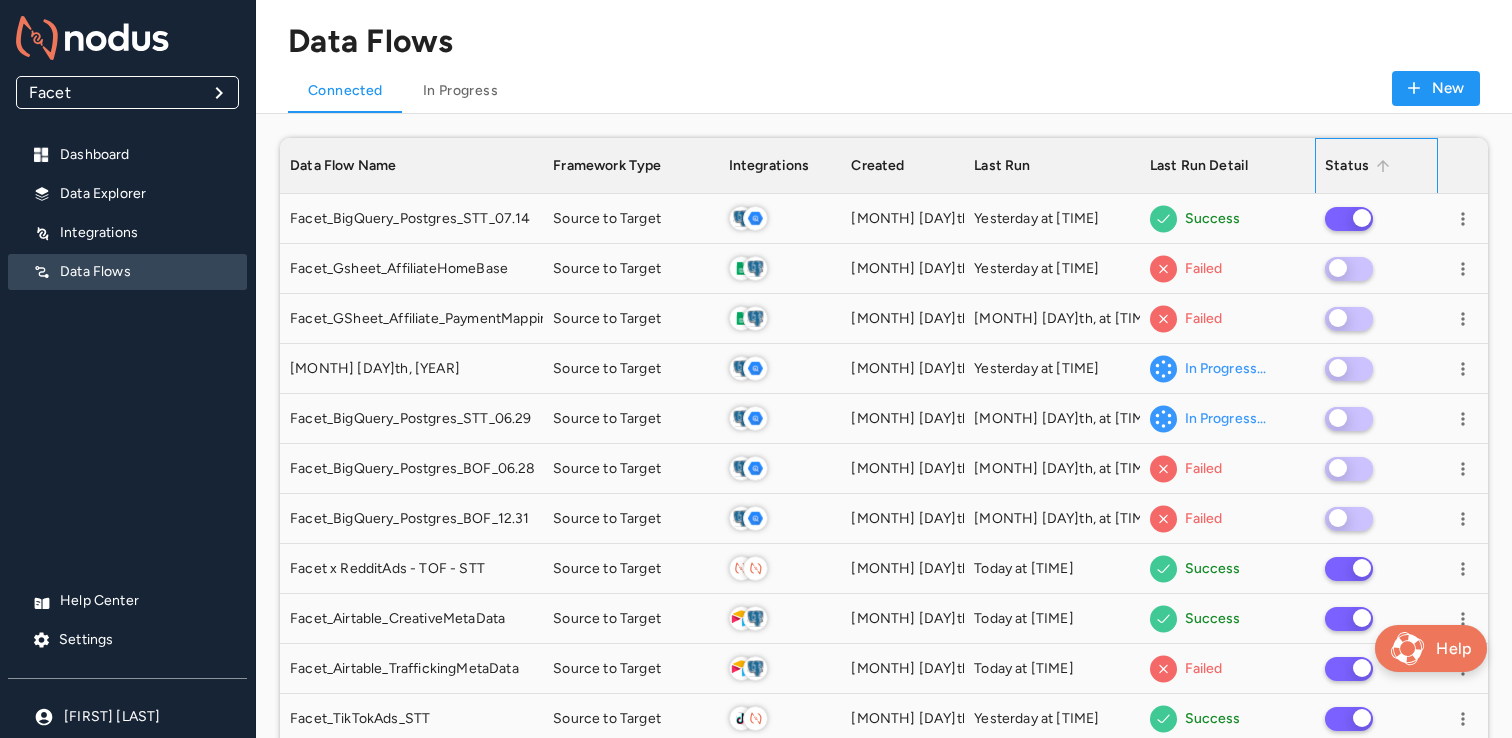 click on "Status" at bounding box center (1347, 166) 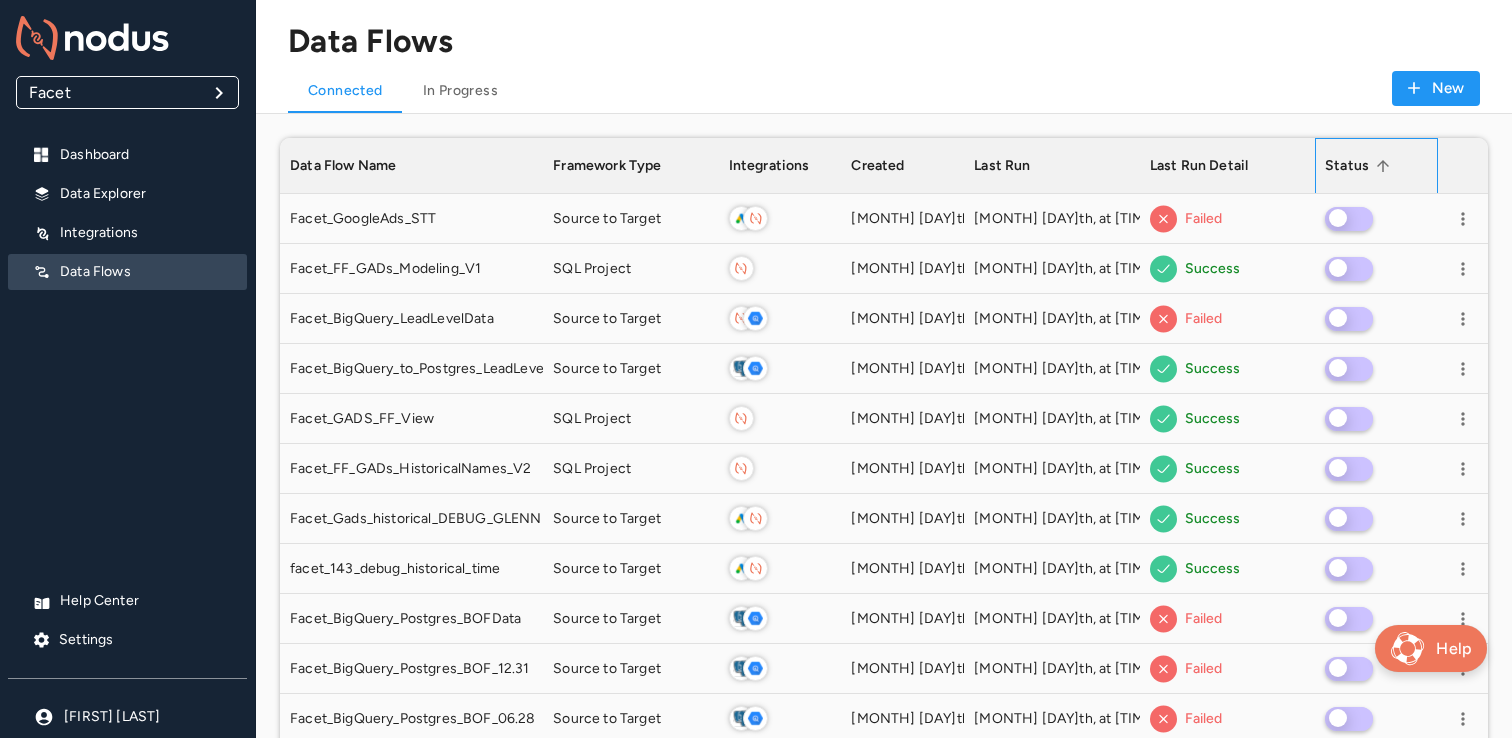 click on "Status" at bounding box center (1347, 166) 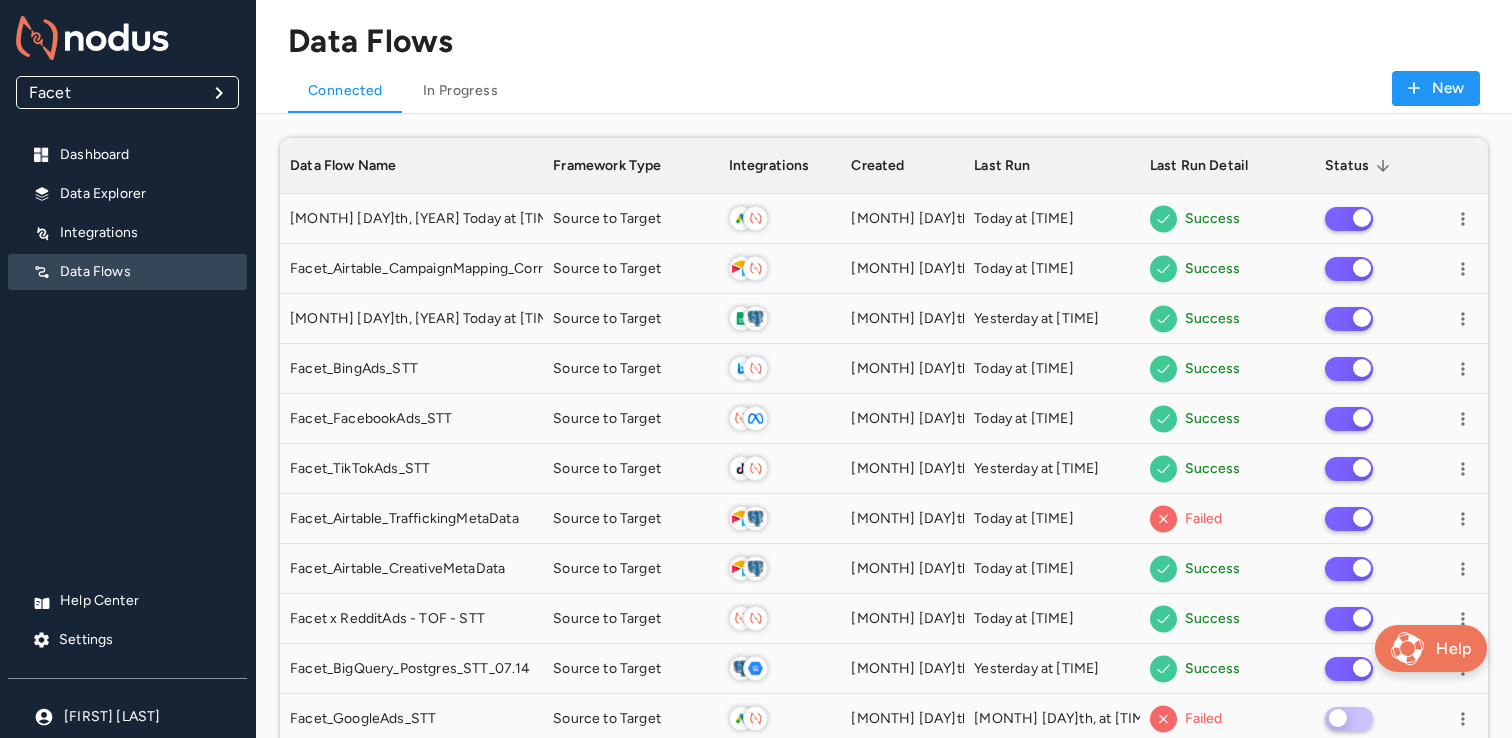 click on "[MONTH] [DAY]th, [YEAR] Today at [TIME] Today at [TIME] Yesterday at [TIME] Today at [TIME] Today at [TIME] Yesterday at [TIME] Today at [TIME] Today at [TIME] Today at [TIME]" at bounding box center [756, 406] 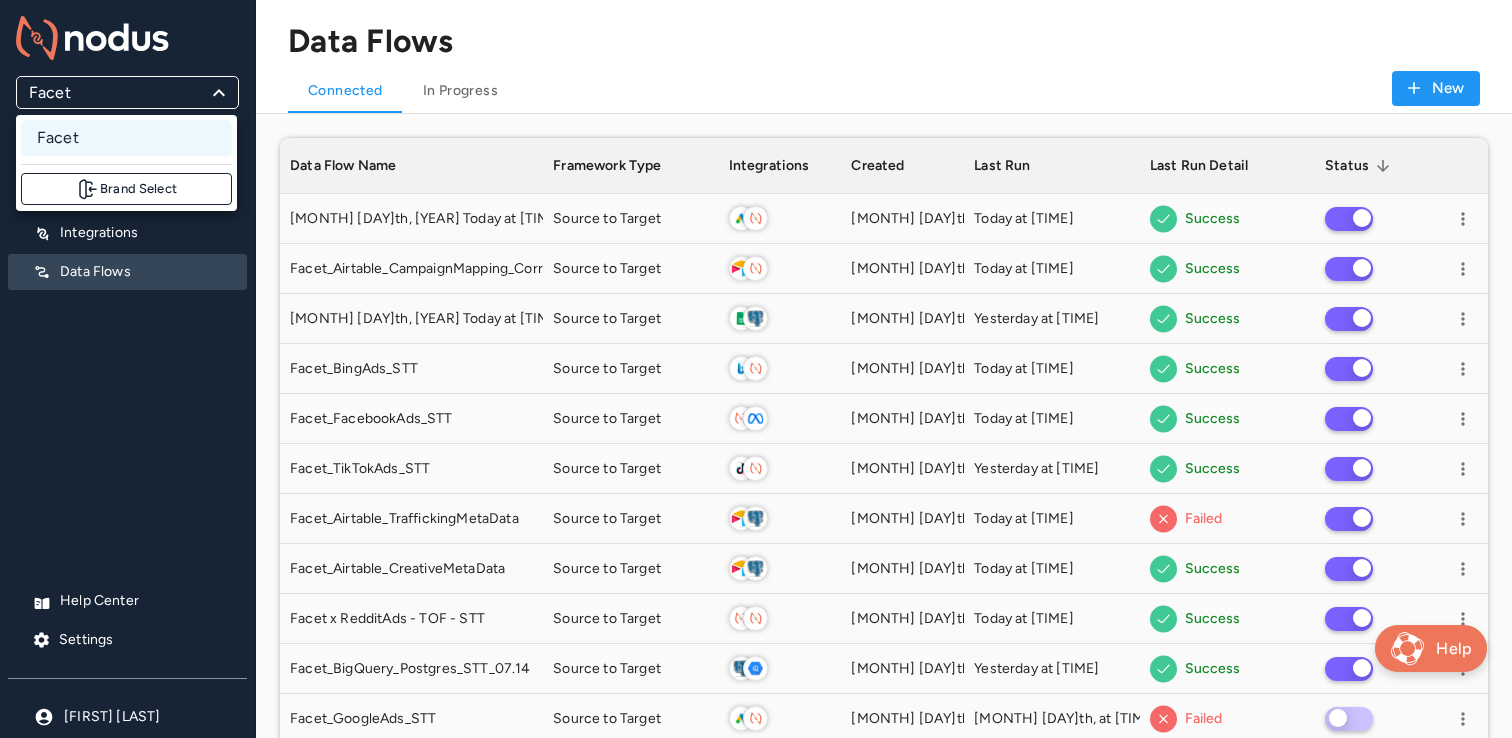 click on "Brand Select" at bounding box center [126, 189] 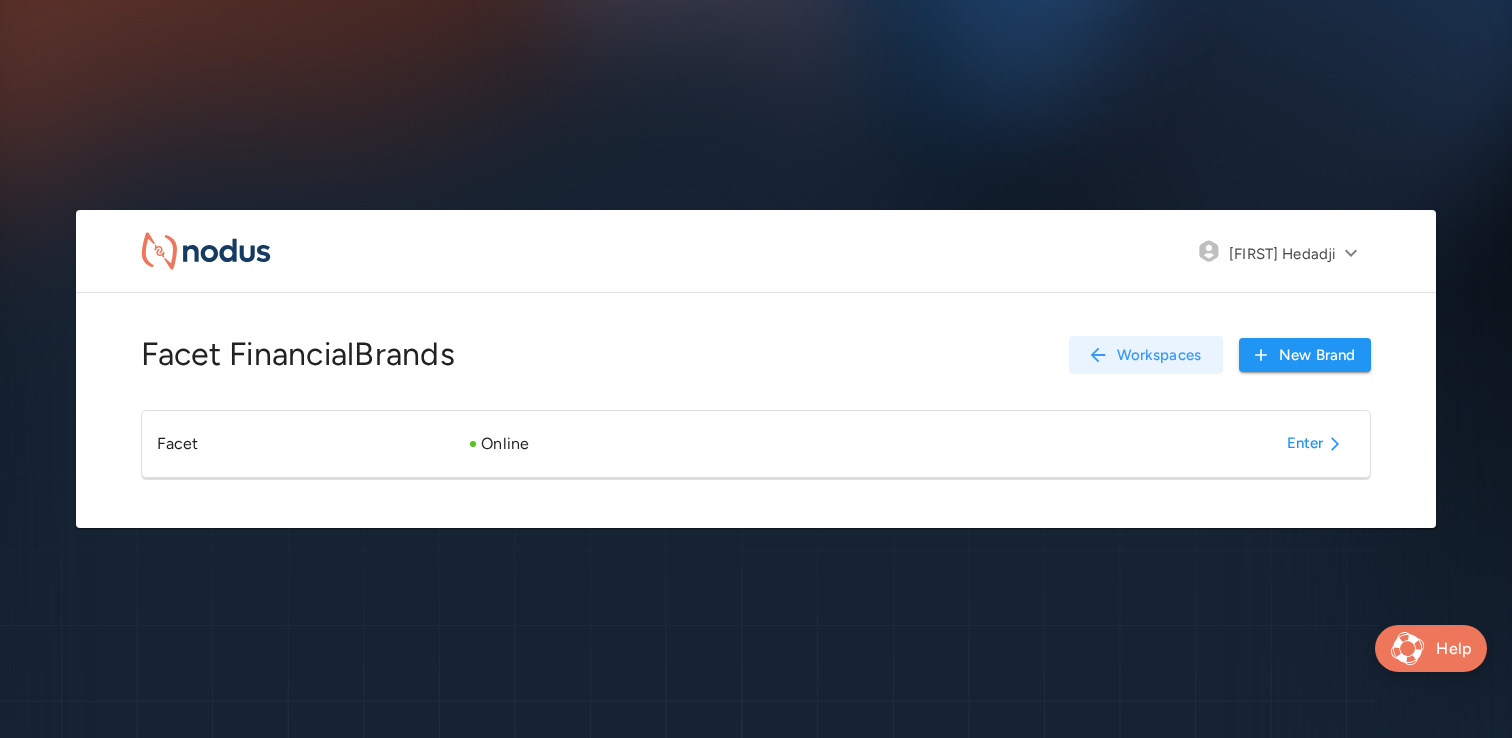 click on "Workspaces" at bounding box center (1146, 355) 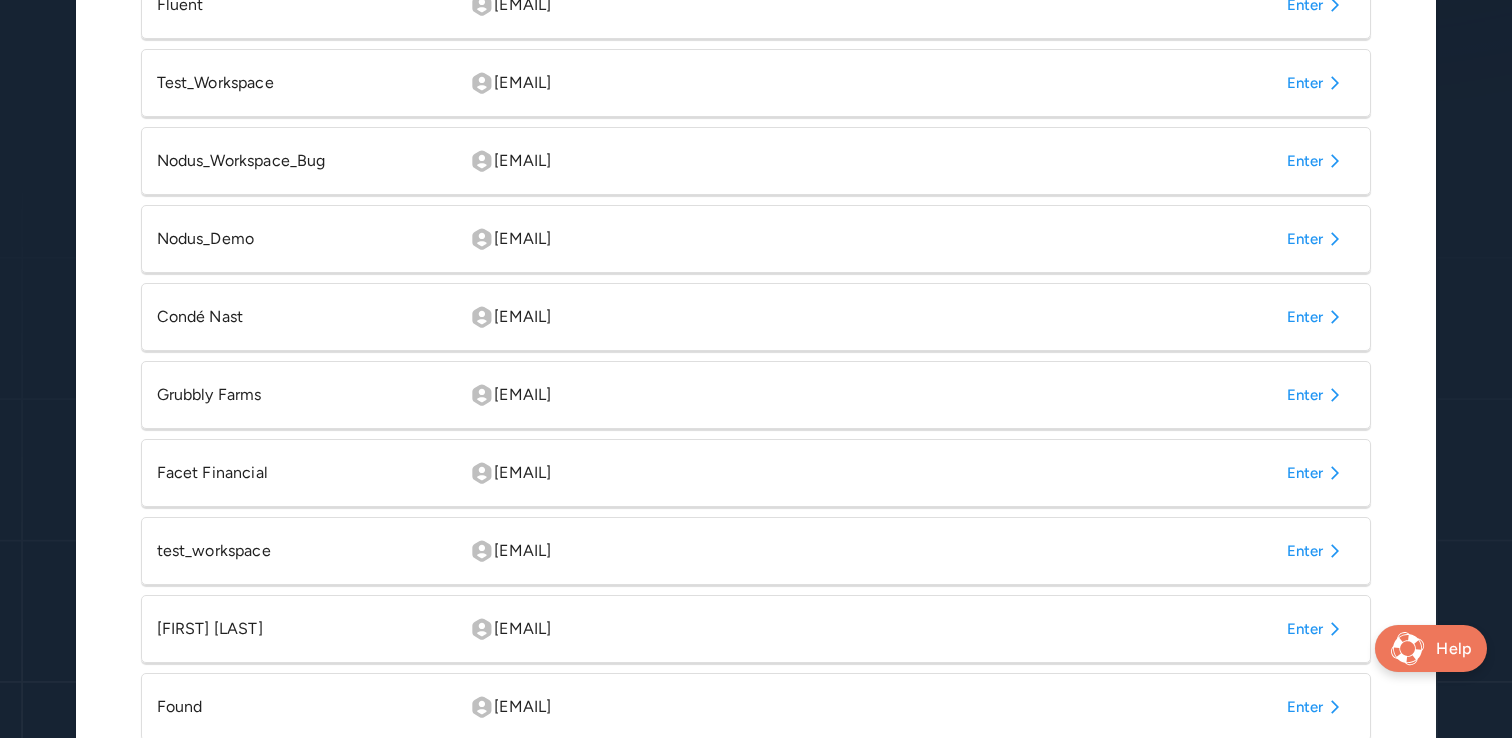 scroll, scrollTop: 744, scrollLeft: 0, axis: vertical 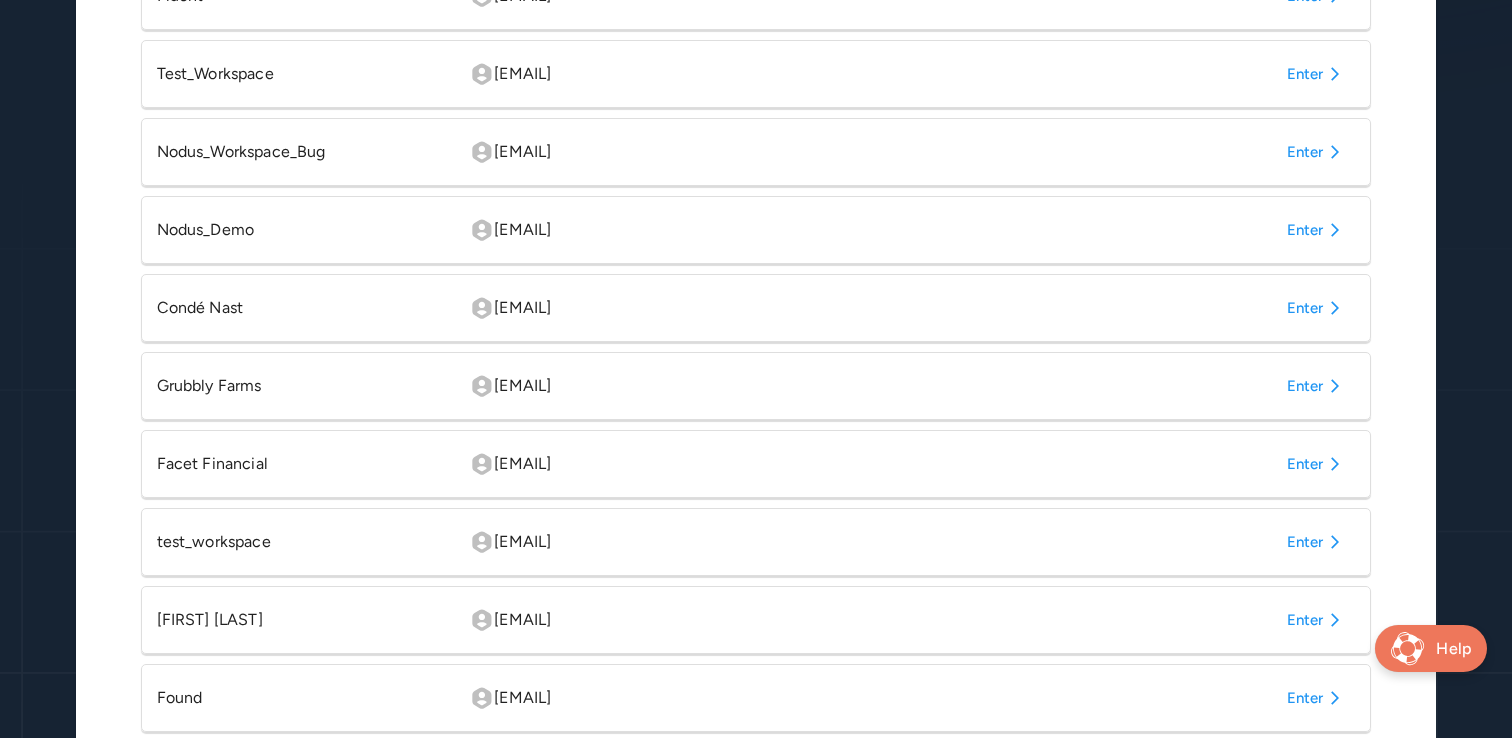 click on "Enter" at bounding box center (1317, 464) 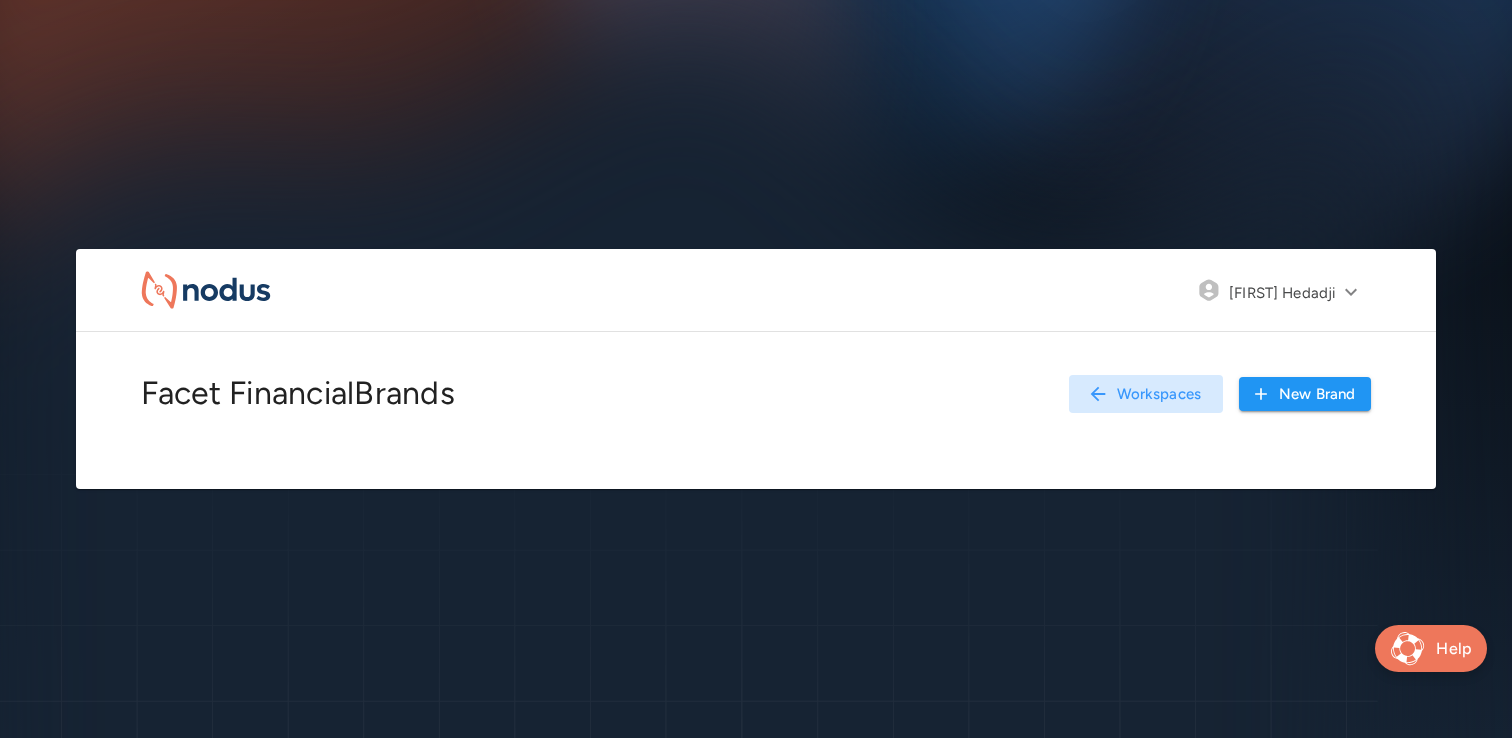 scroll, scrollTop: 0, scrollLeft: 0, axis: both 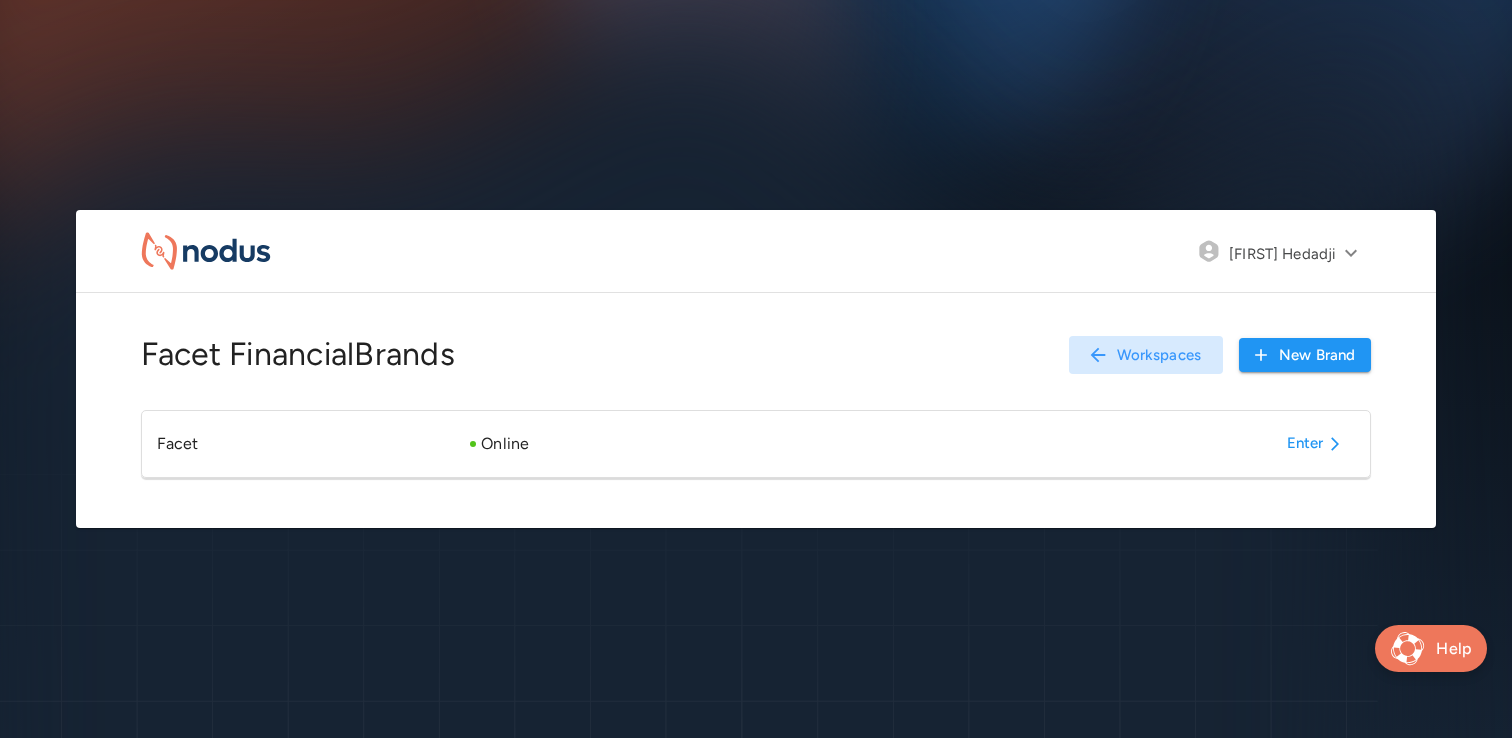 click on "Enter" at bounding box center (1317, 444) 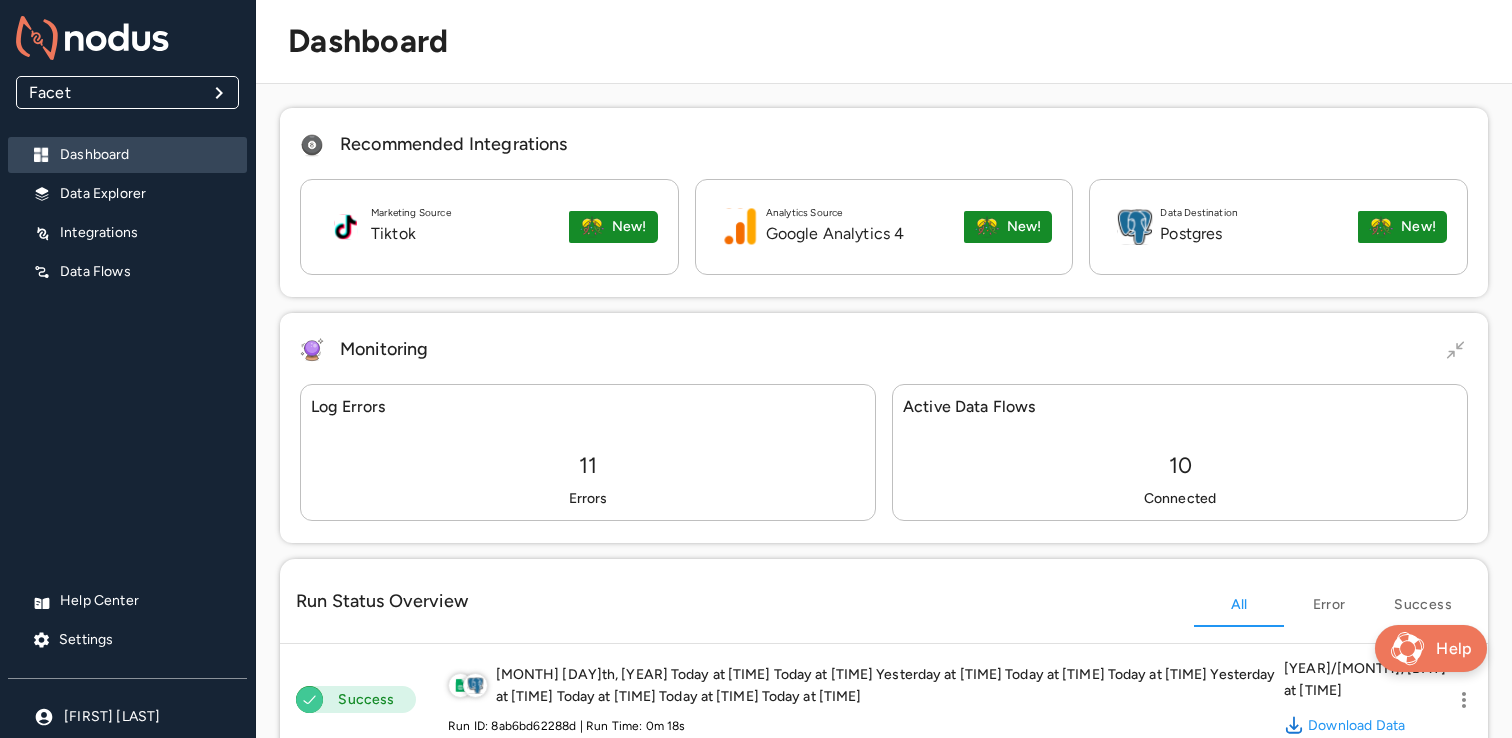 click on "Run Time: [TIME] [YEAR]/[MONTH]/[DAY] at [TIME] Download Data Run ID: [ID] | Run Time: [TIME] [YEAR]/[MONTH]/[DAY] at [TIME] Download Data Run ID: [ID] | Run Time: [TIME] [YEAR]/[MONTH]/[DAY] at [TIME] Download Data Run ID: [ID] | Run Time: [TIME] [YEAR]/[MONTH]/[DAY] at [TIME] Download Data Run ID: [ID] | Run Time: [TIME] [YEAR]/[MONTH]/[DAY] at [TIME] Download Data Run ID: [ID] | Run Time: [TIME] Download Data [NUMBER]" at bounding box center (756, 391) 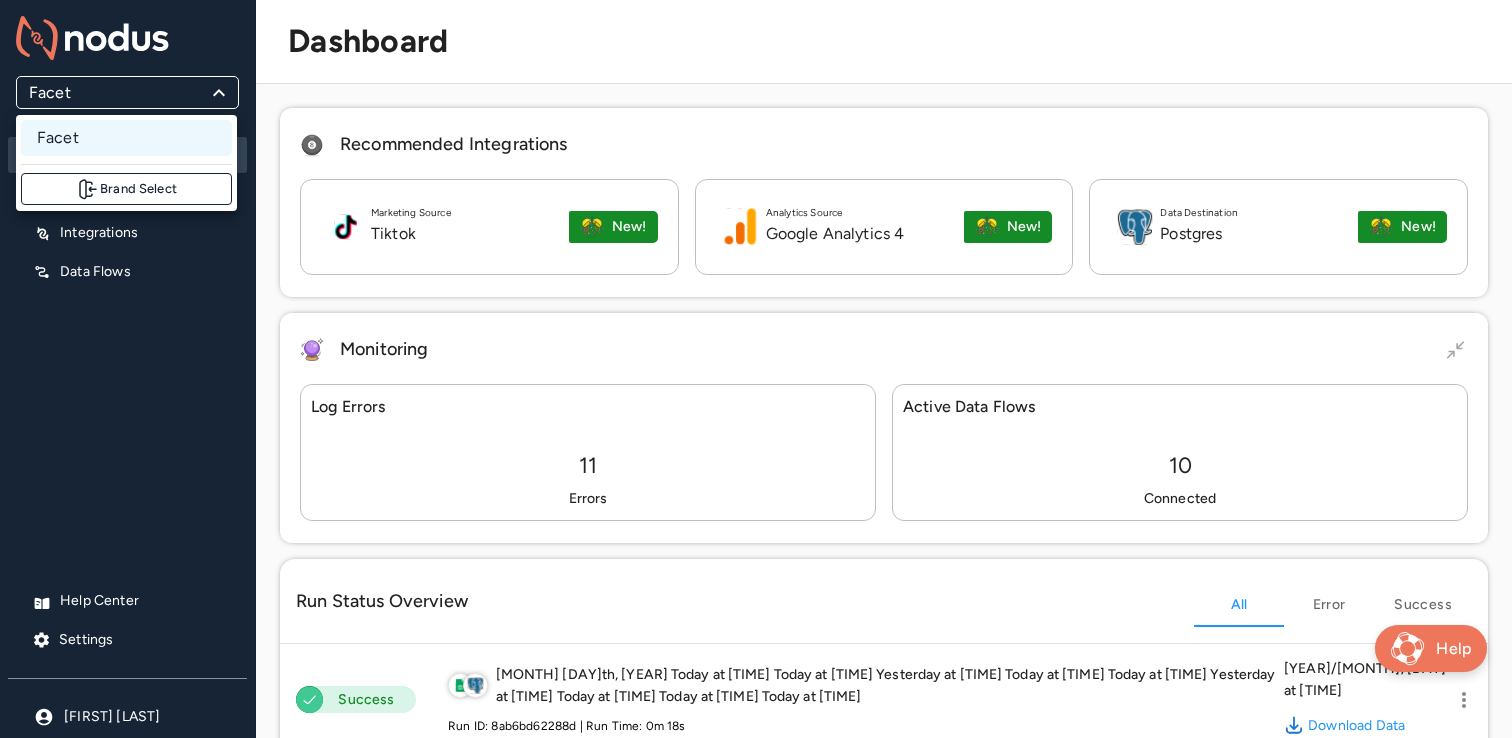 click on "Brand Select" at bounding box center (126, 189) 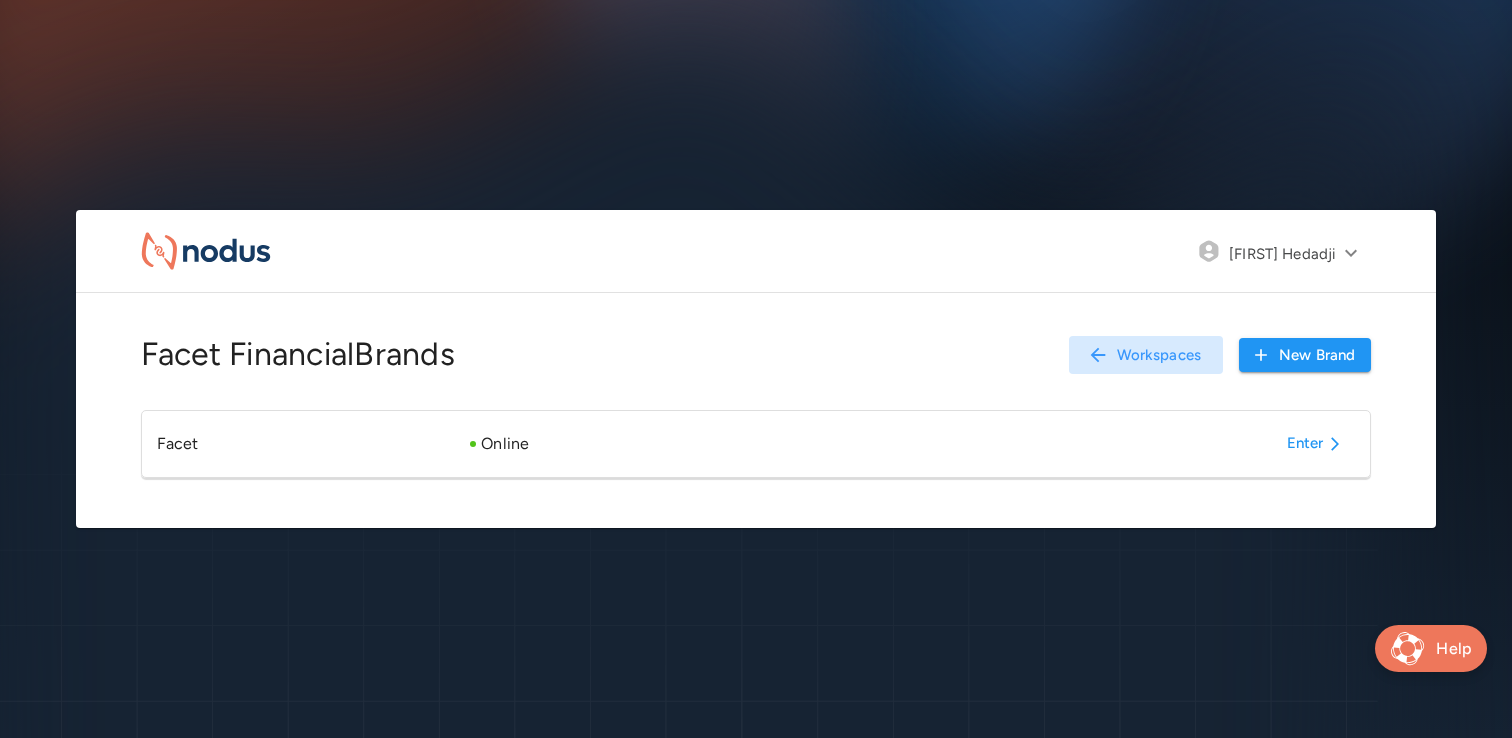click on "Facet Financial  Brands Workspaces New Brand" at bounding box center (756, 351) 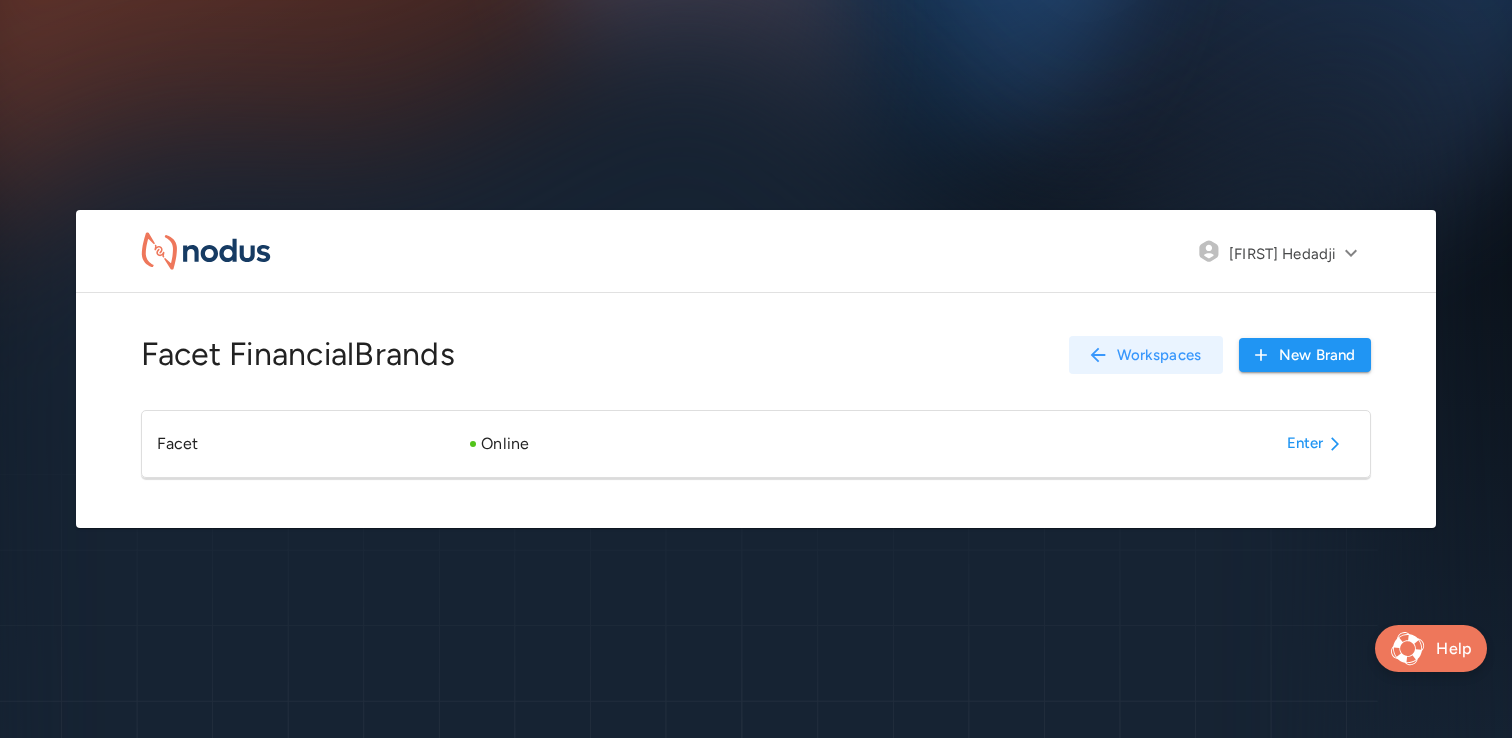 click on "Workspaces" at bounding box center (1146, 355) 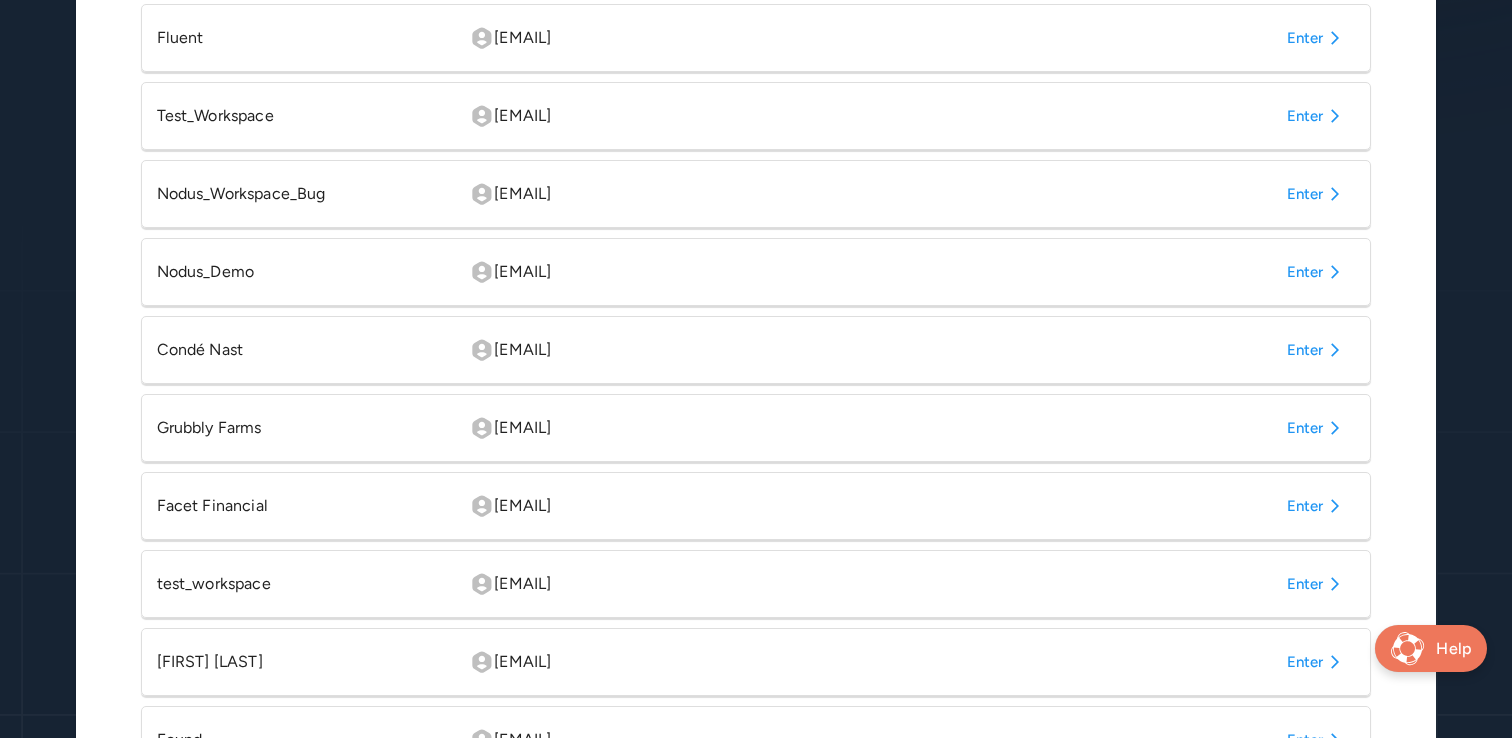 scroll, scrollTop: 704, scrollLeft: 0, axis: vertical 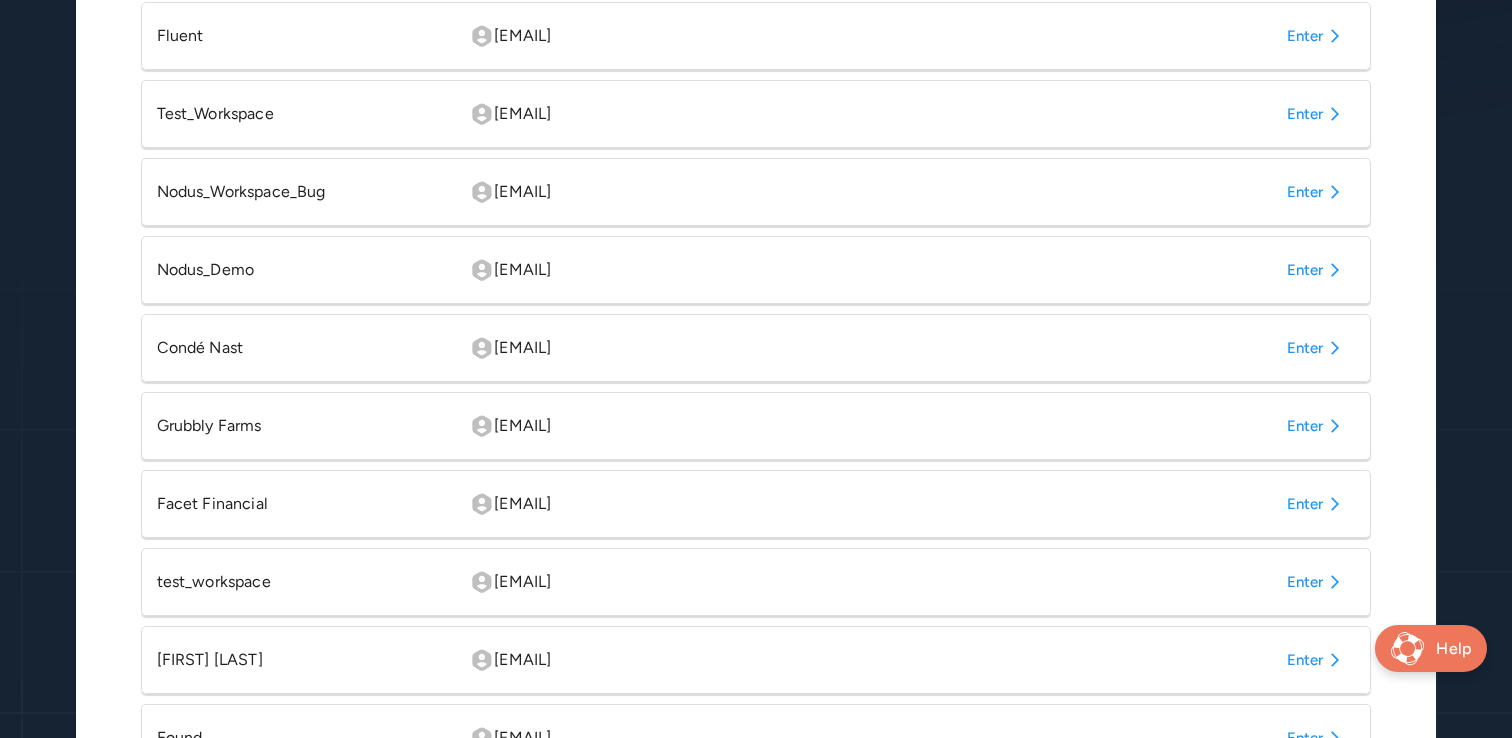 click on "Enter" at bounding box center [1317, 348] 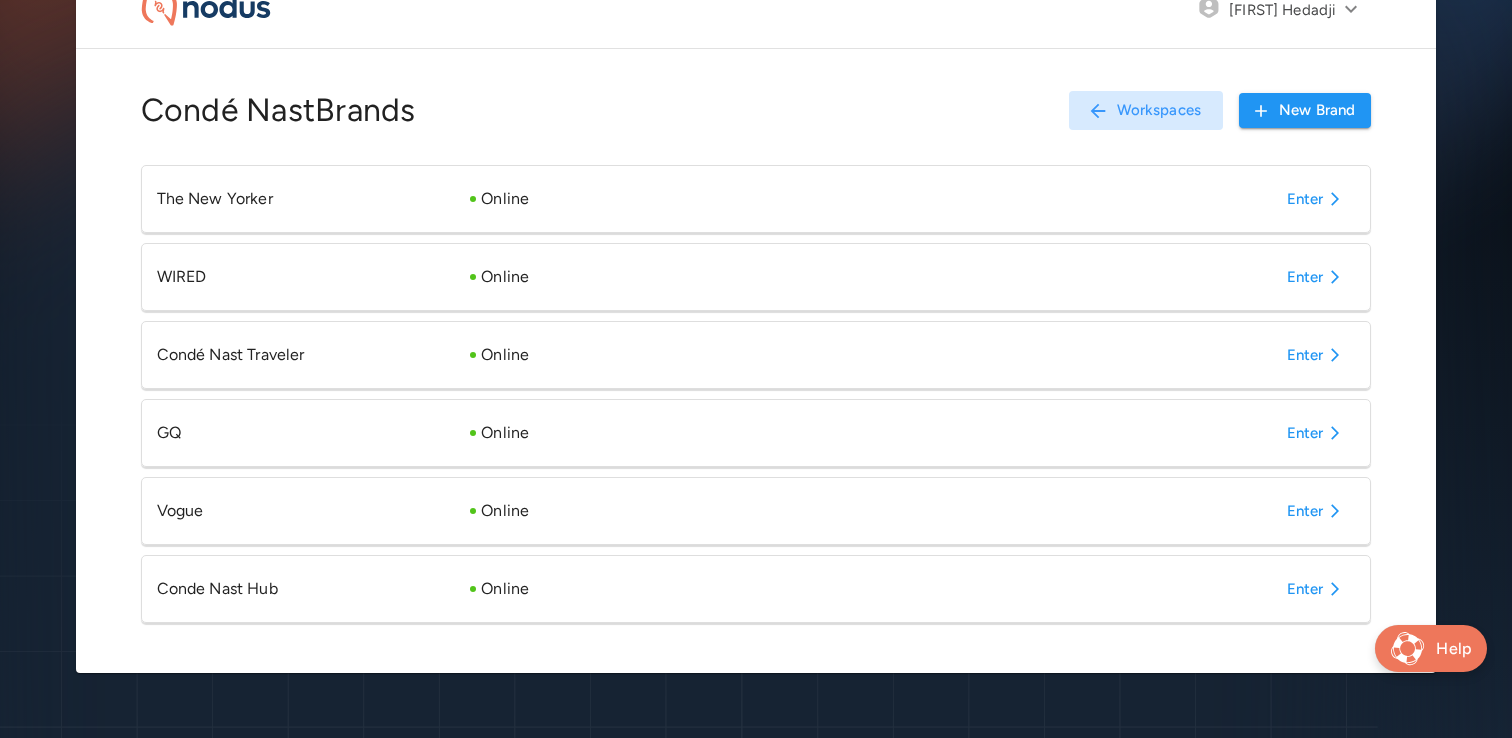 click on "Enter" at bounding box center (1317, 589) 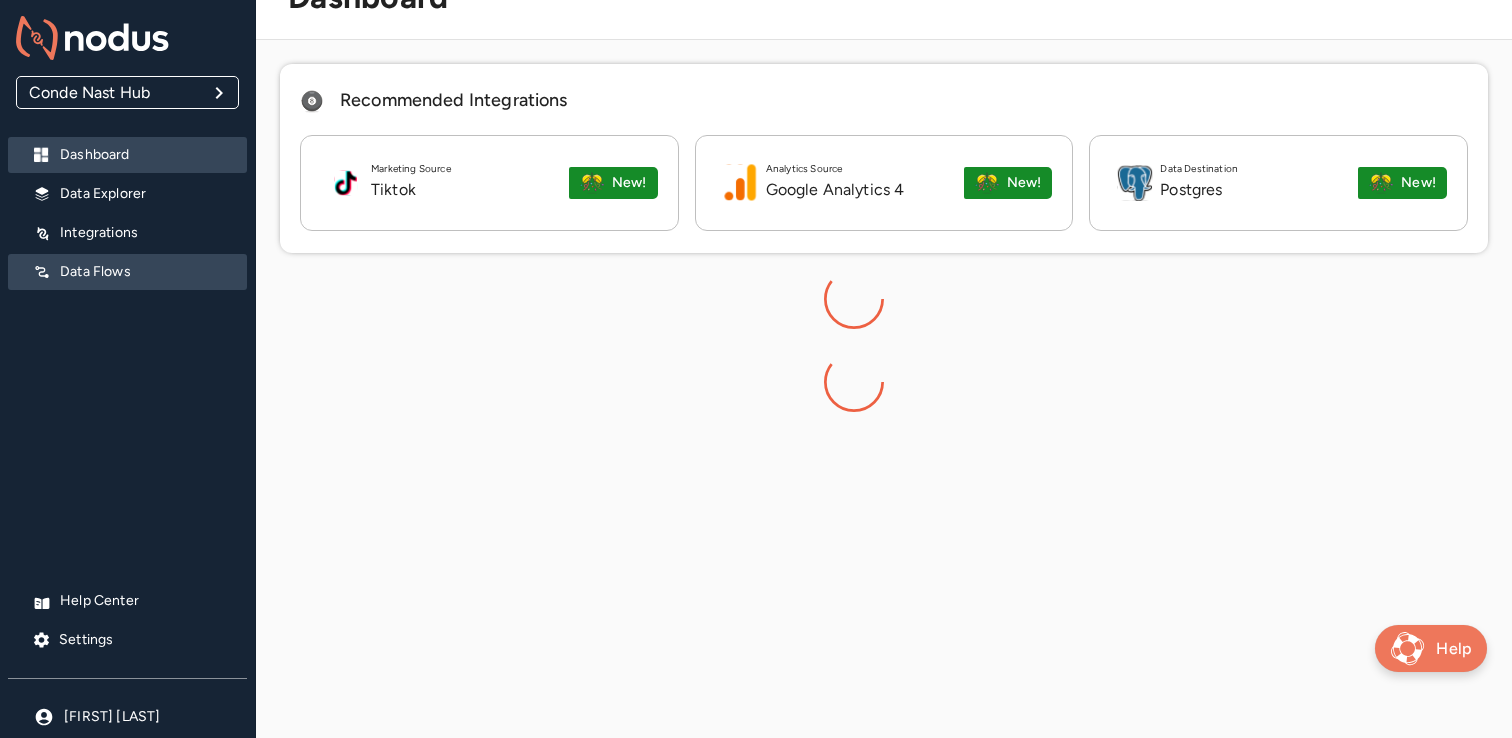 click on "Data Flows" at bounding box center (127, 272) 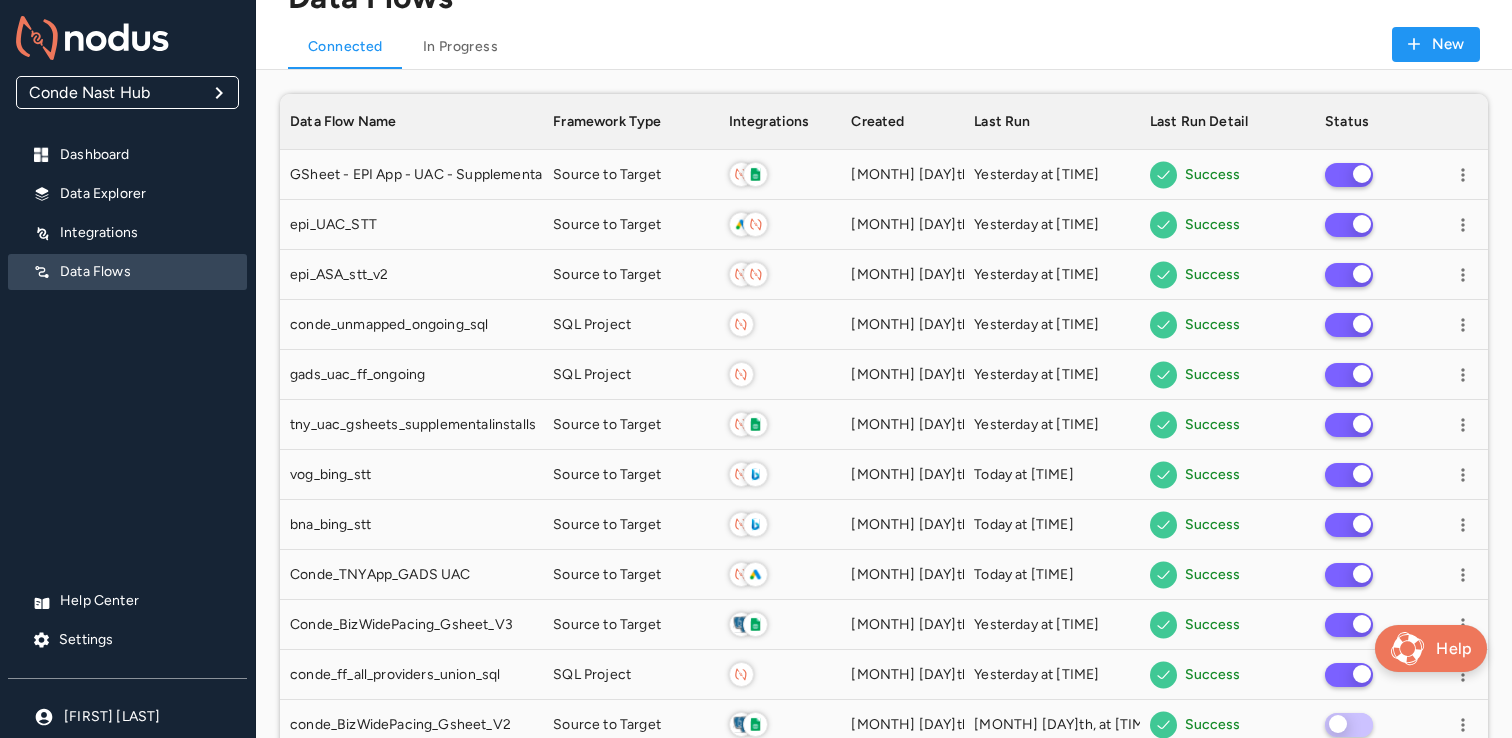 scroll, scrollTop: 1, scrollLeft: 1, axis: both 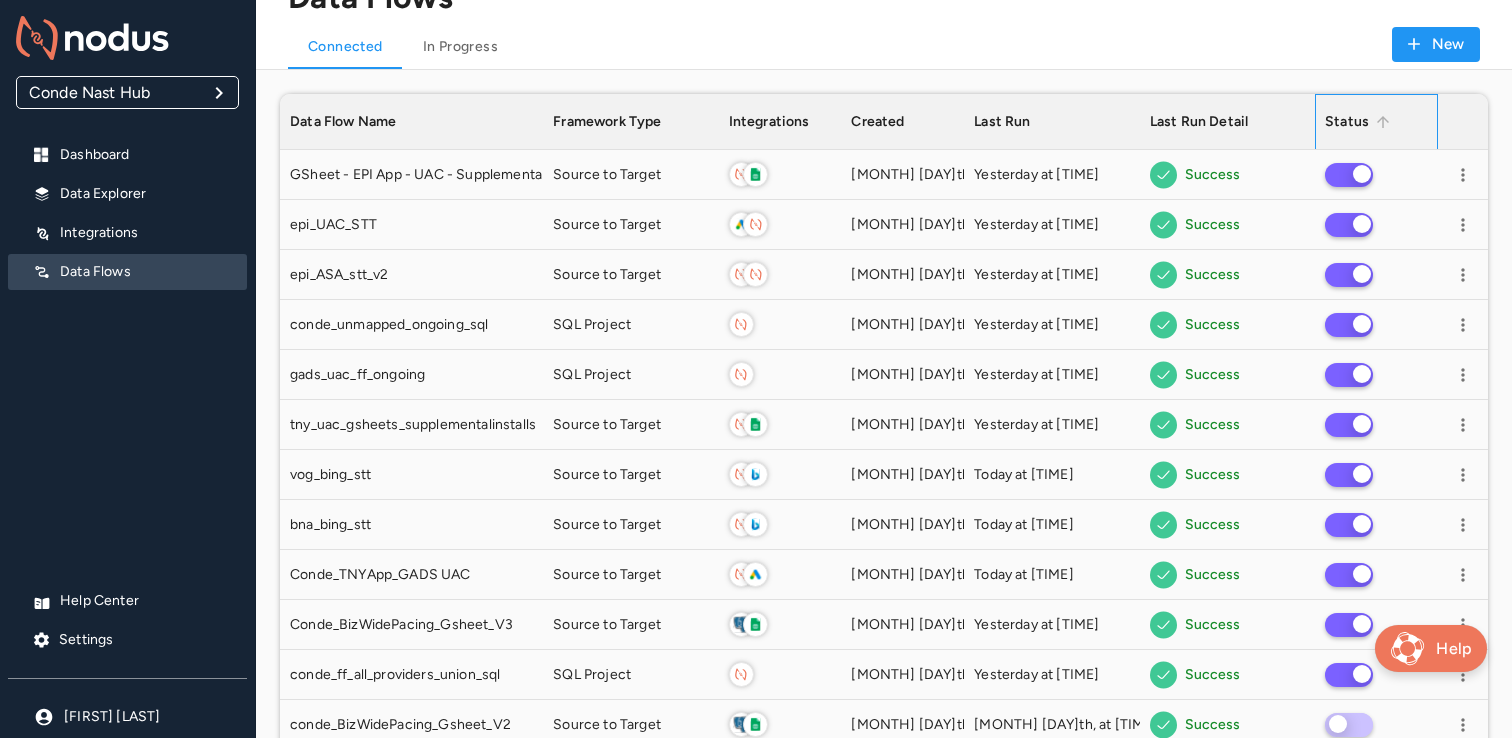 click on "Status" at bounding box center (1347, 122) 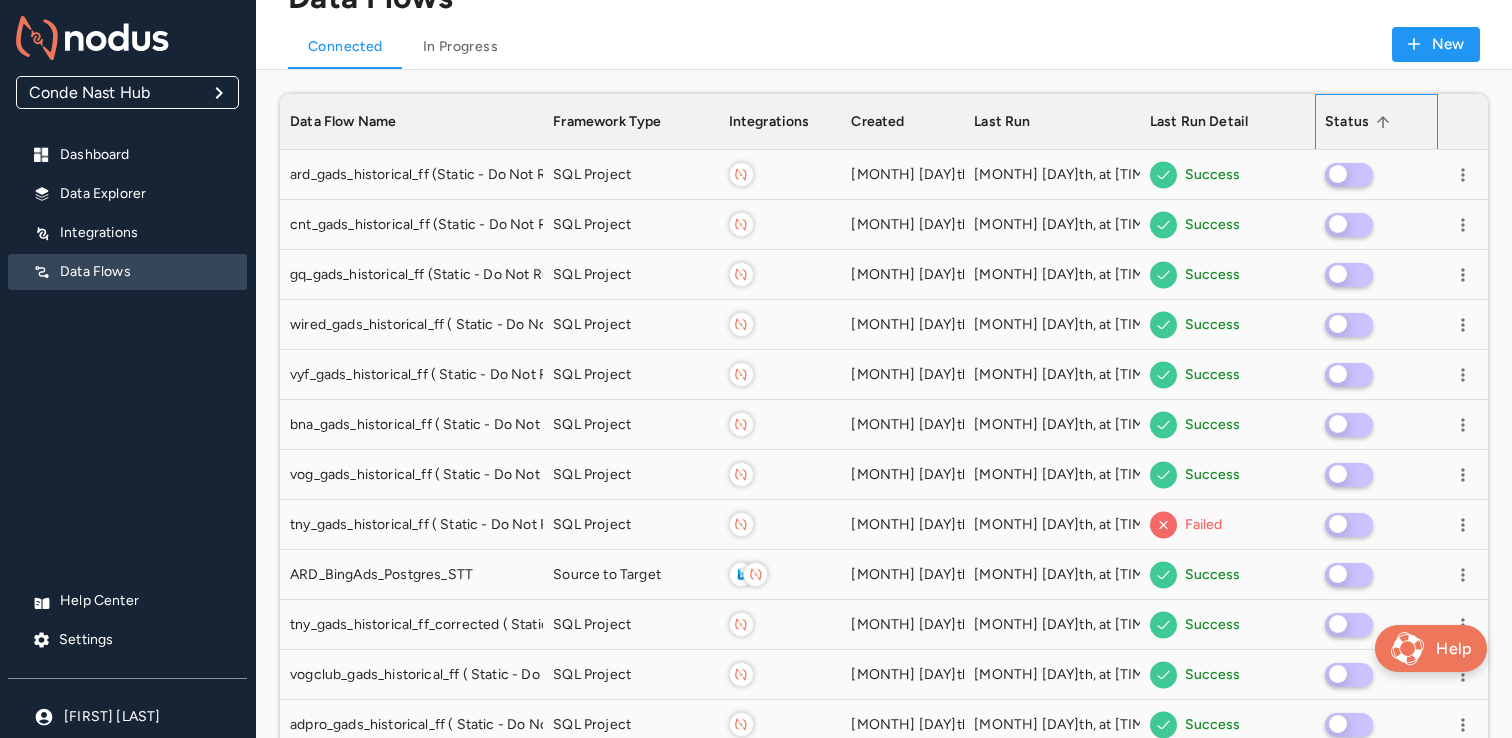 click on "Status" at bounding box center (1347, 122) 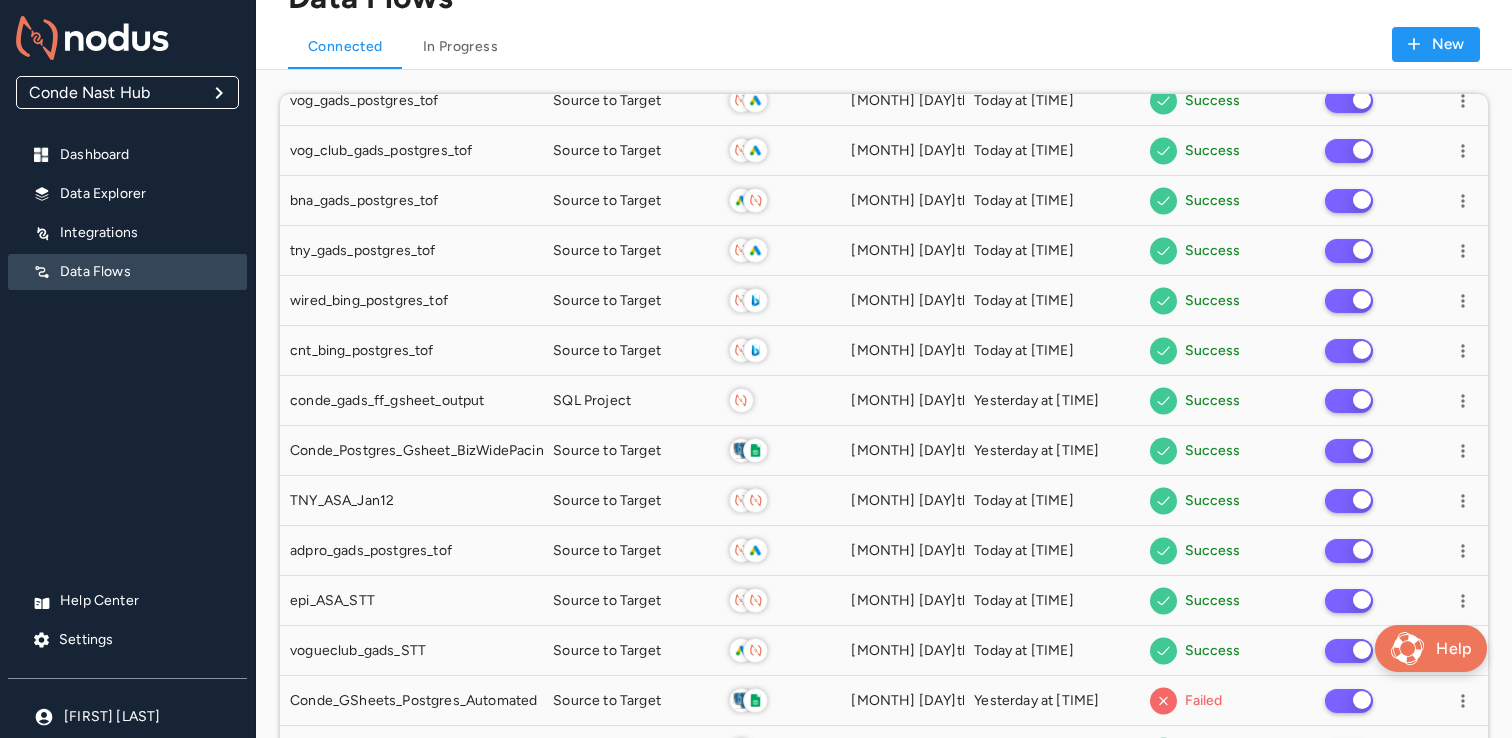 scroll, scrollTop: 476, scrollLeft: 0, axis: vertical 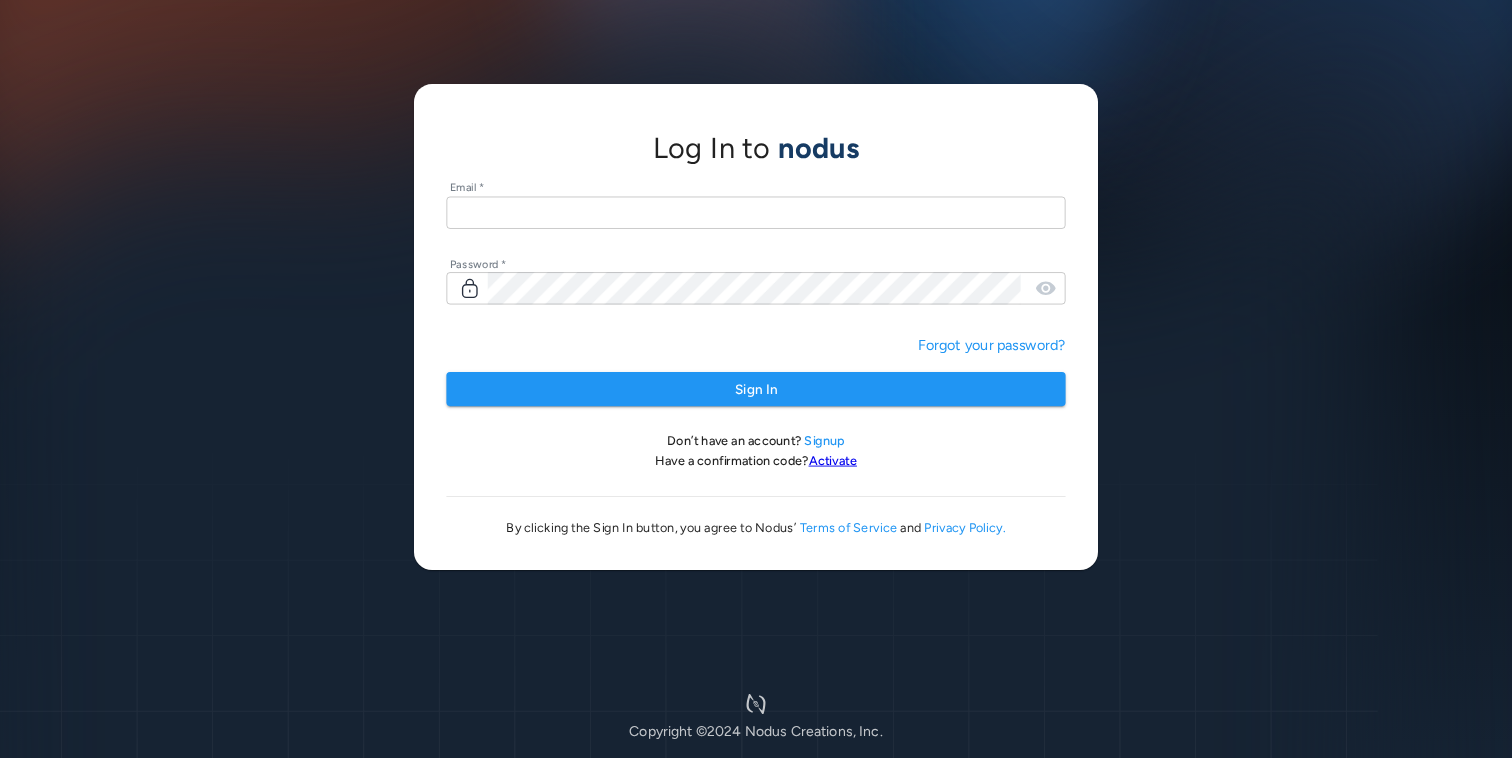 click at bounding box center (755, 212) 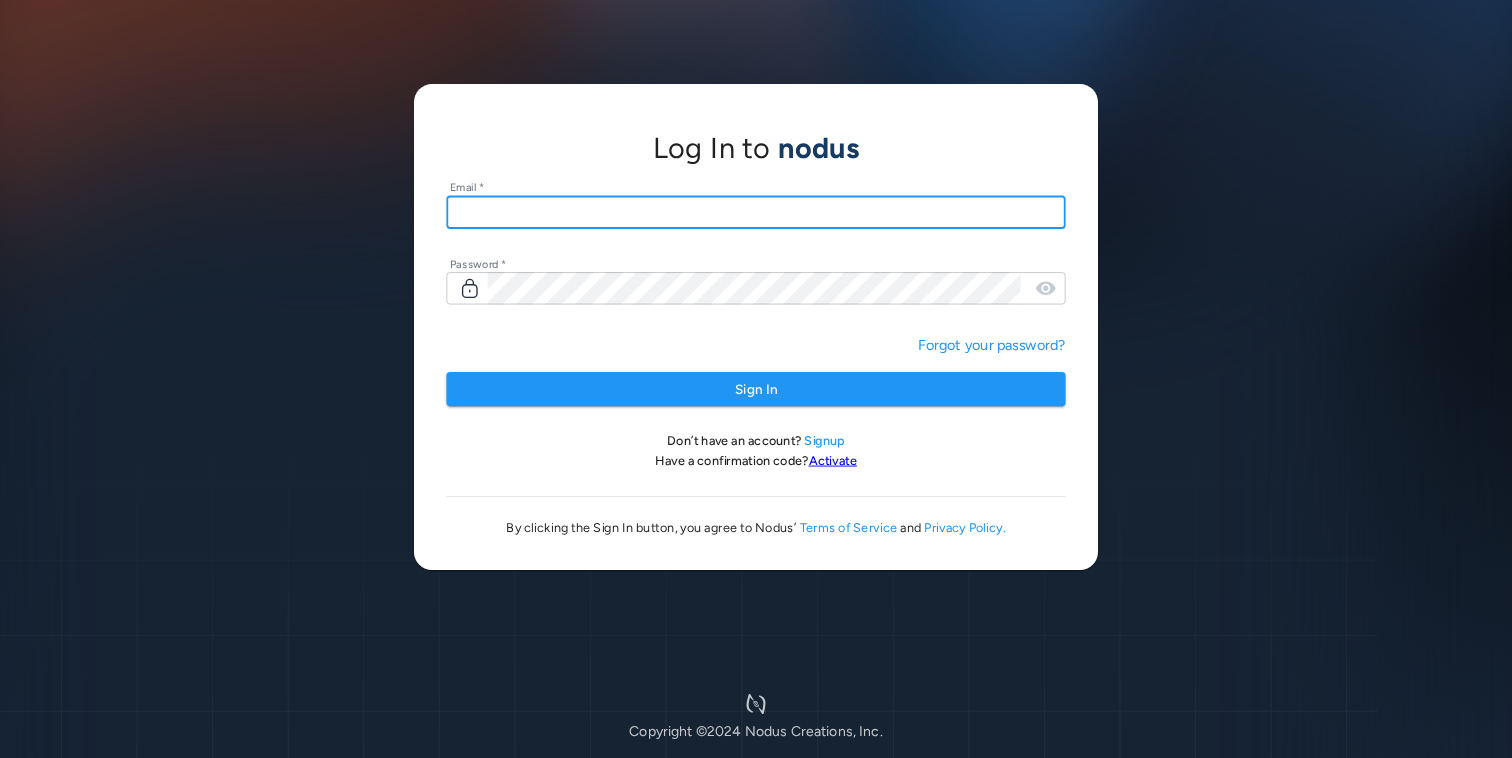 type on "**********" 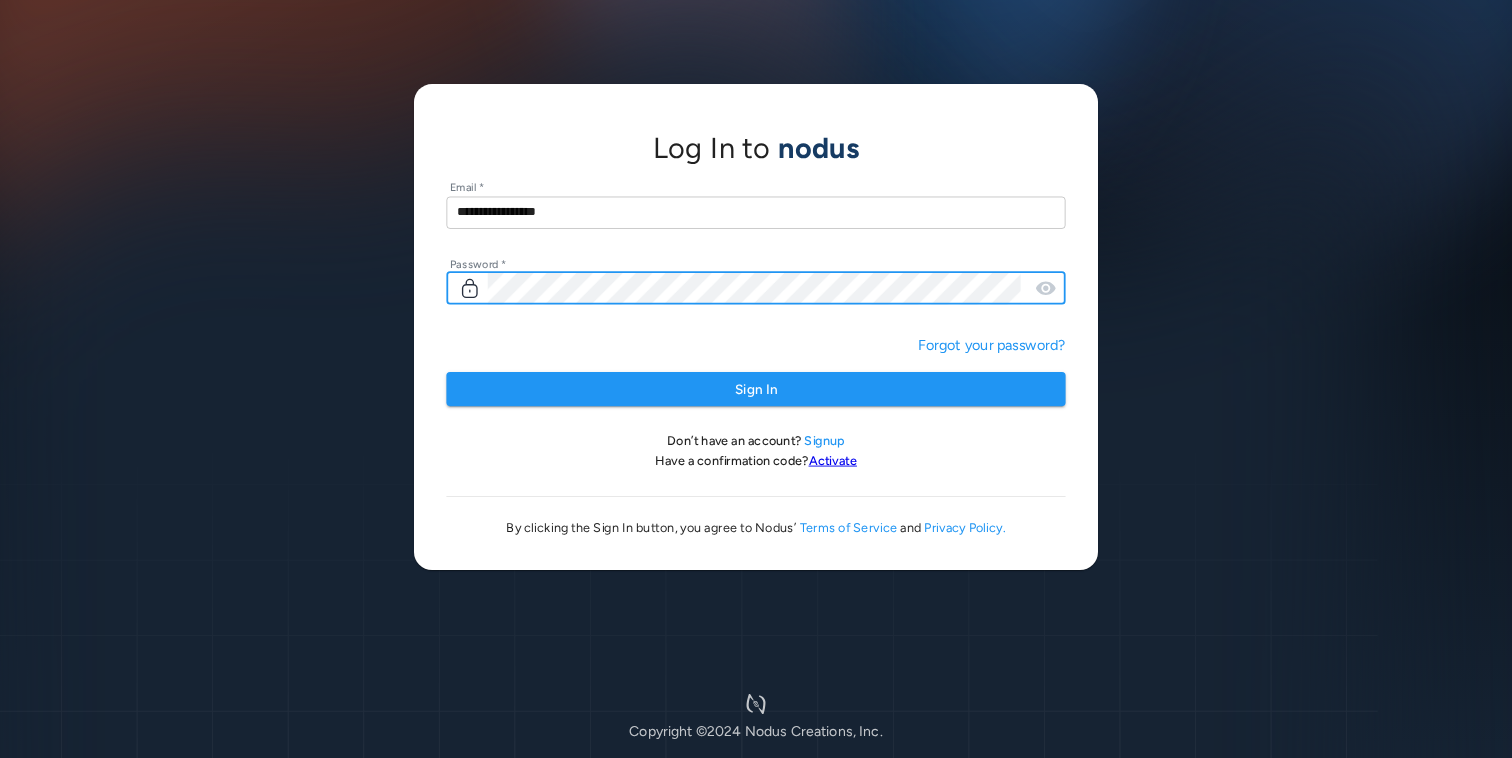 click on "Sign In" at bounding box center [755, 389] 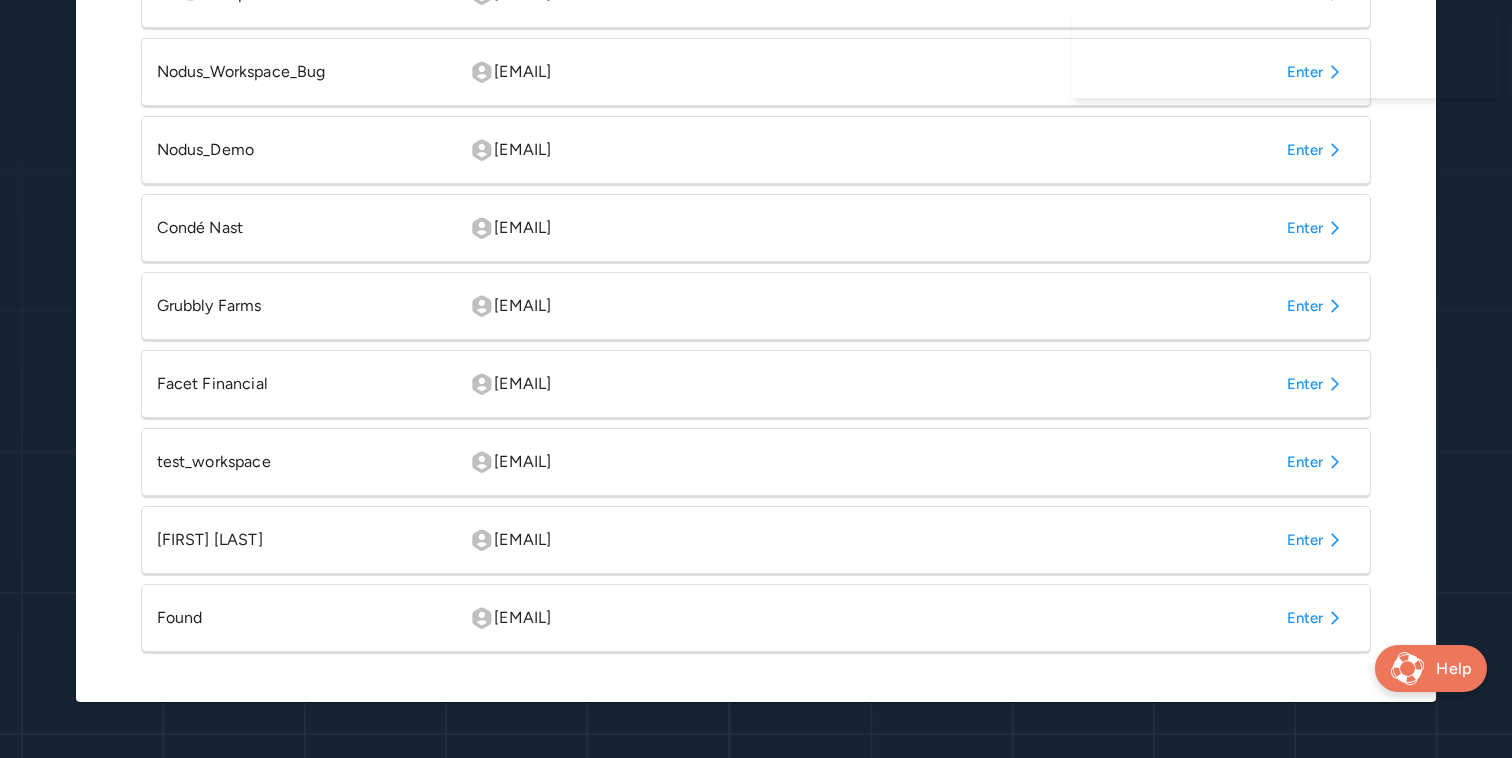 scroll, scrollTop: 833, scrollLeft: 0, axis: vertical 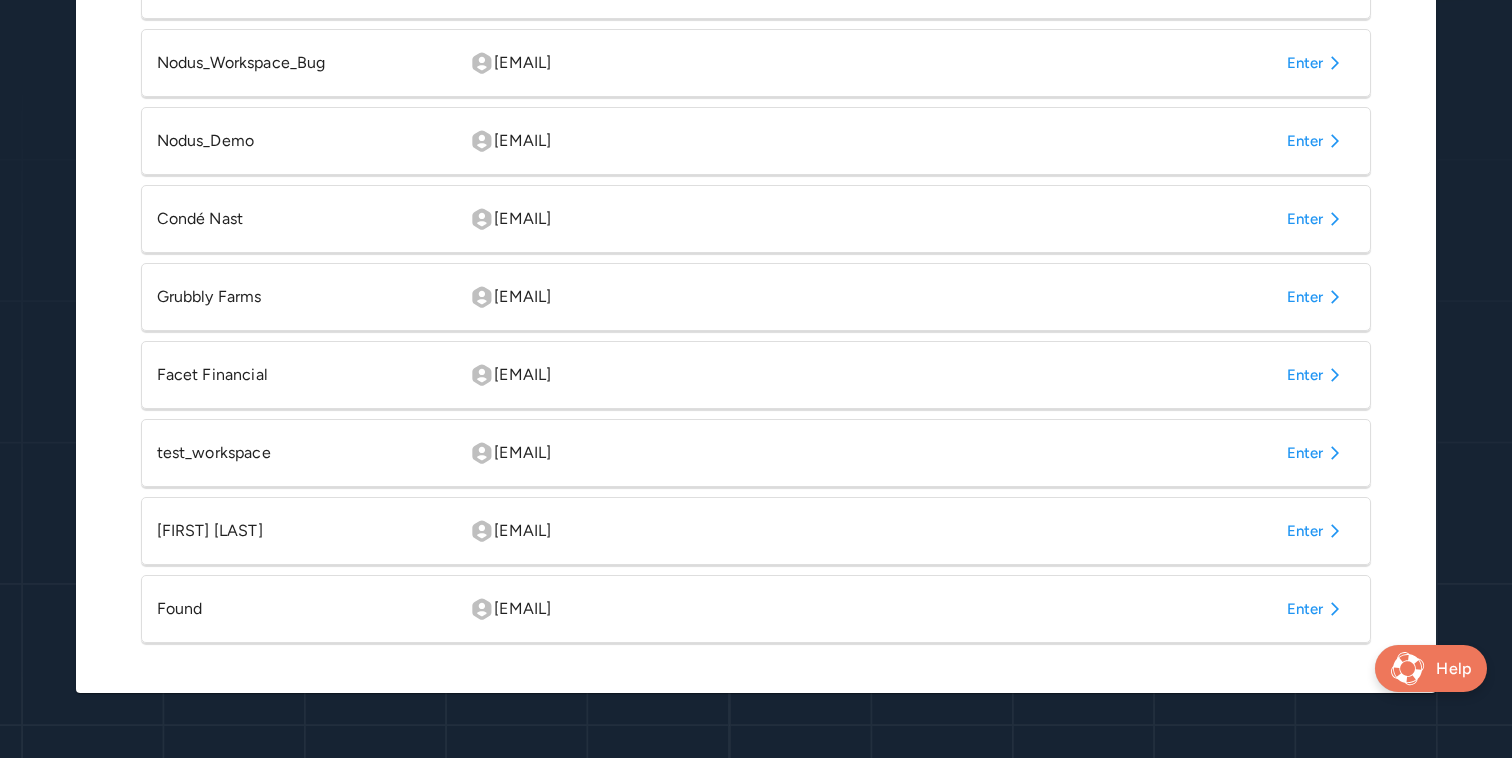 click on "Enter" at bounding box center [1317, 219] 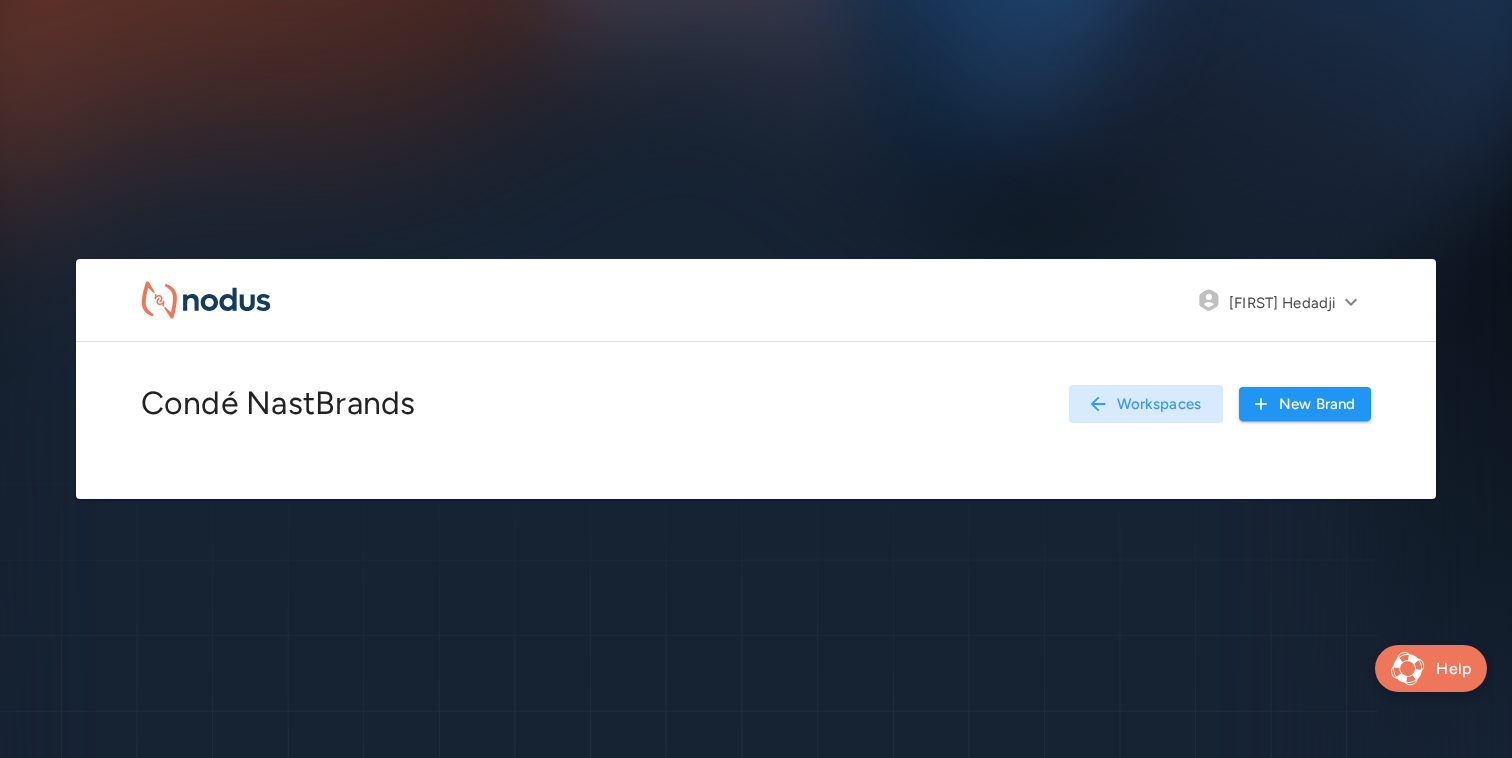 scroll, scrollTop: 0, scrollLeft: 0, axis: both 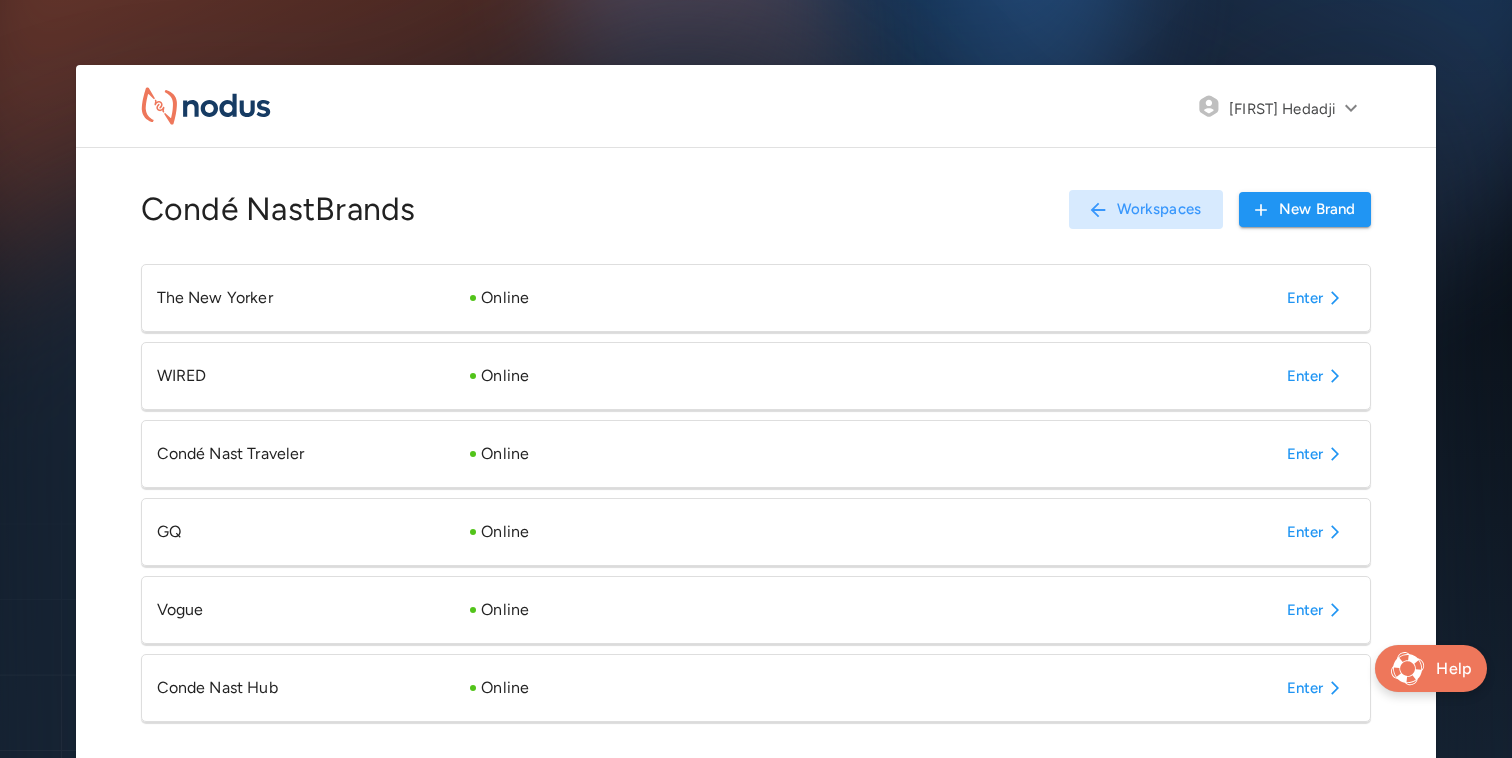 click on "Enter" at bounding box center (1317, 688) 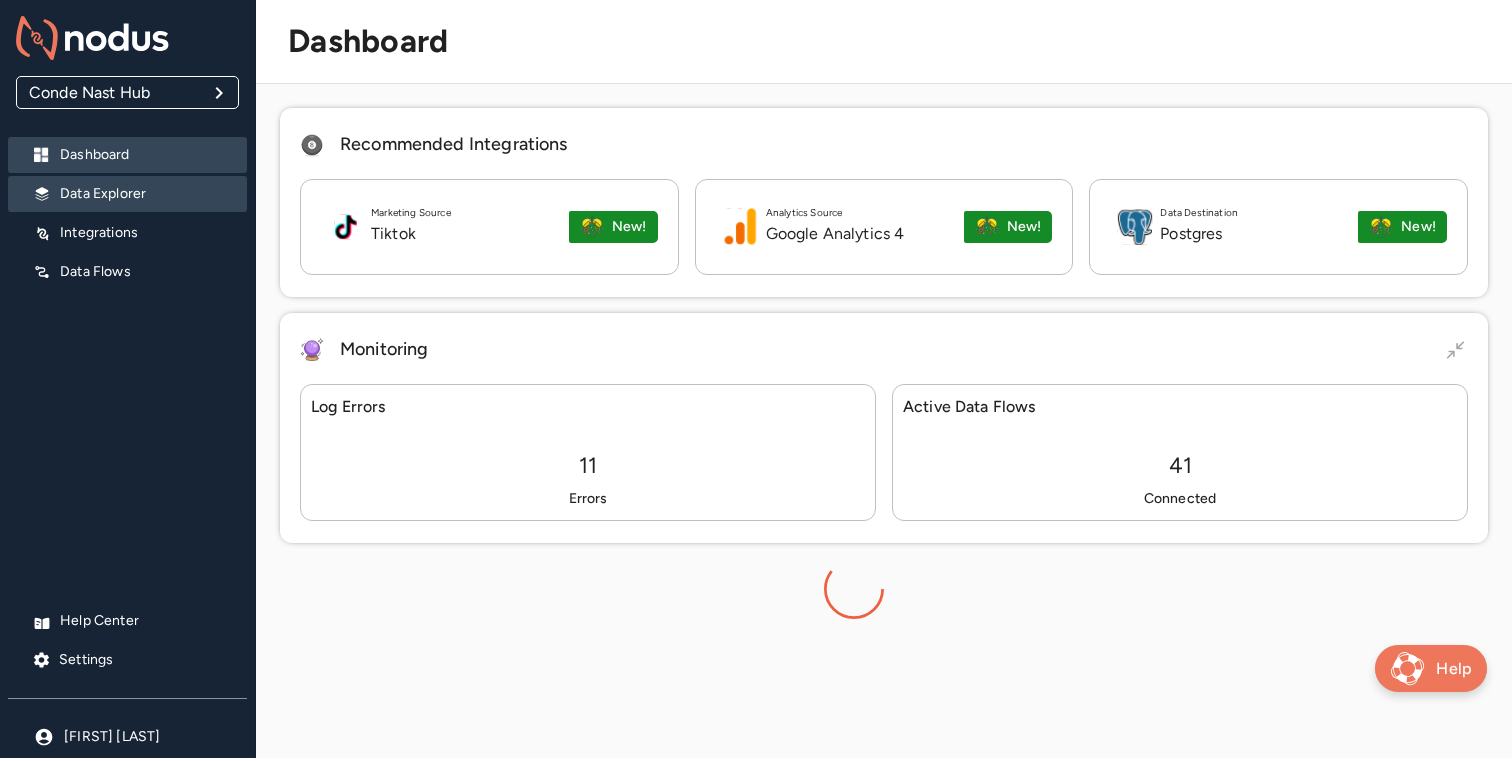 click on "Data Explorer" at bounding box center (145, 194) 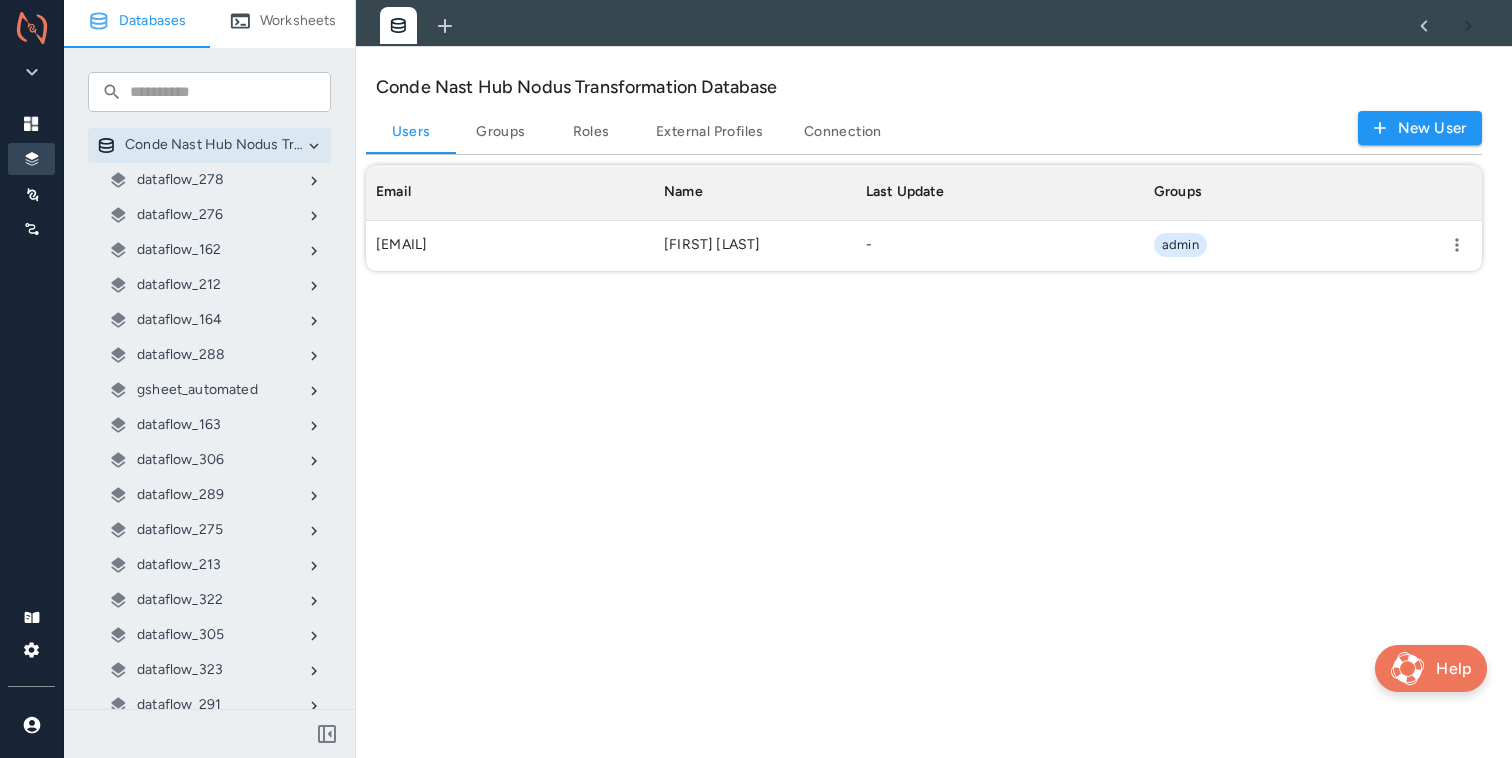 scroll, scrollTop: 1, scrollLeft: 1, axis: both 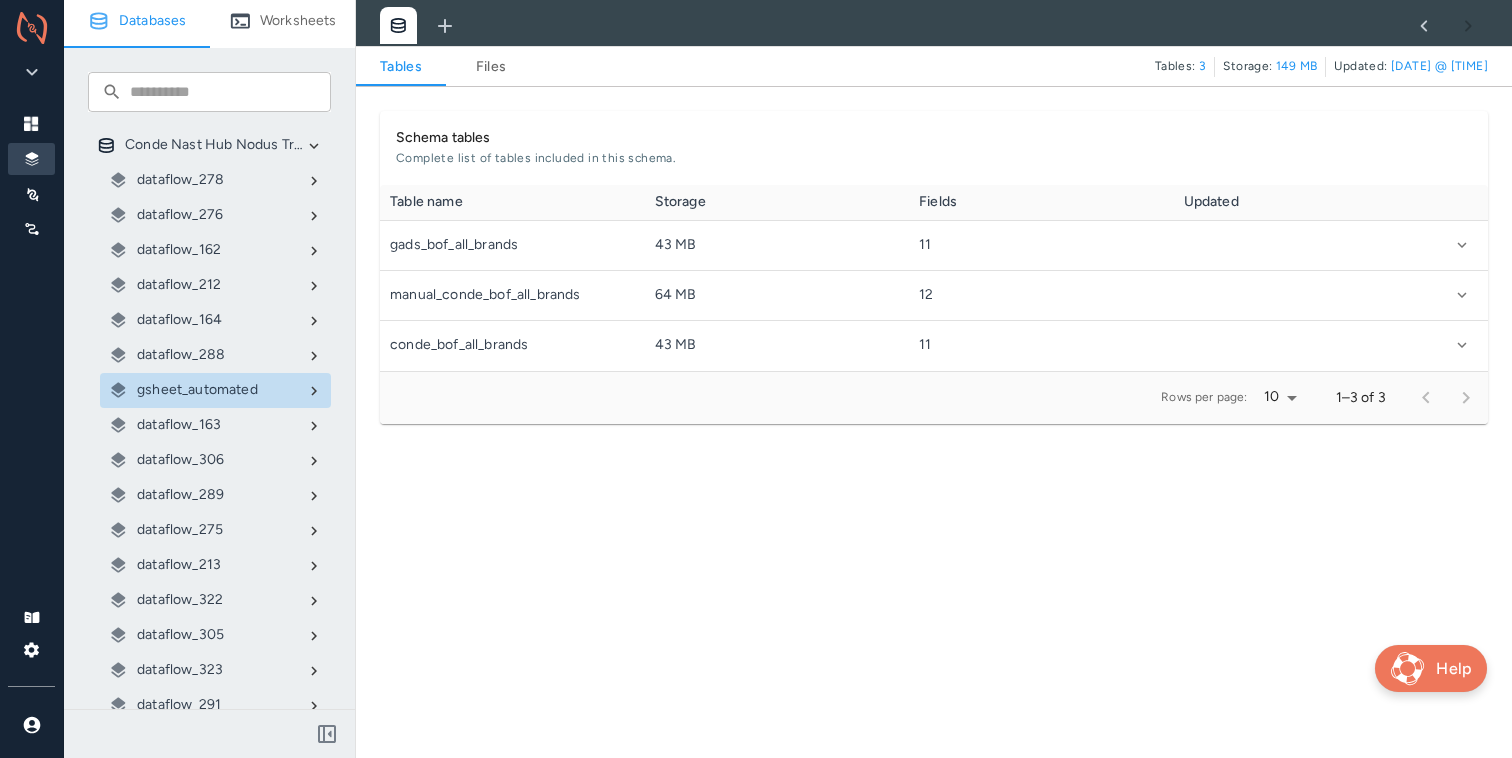 click on "Files" at bounding box center (491, 67) 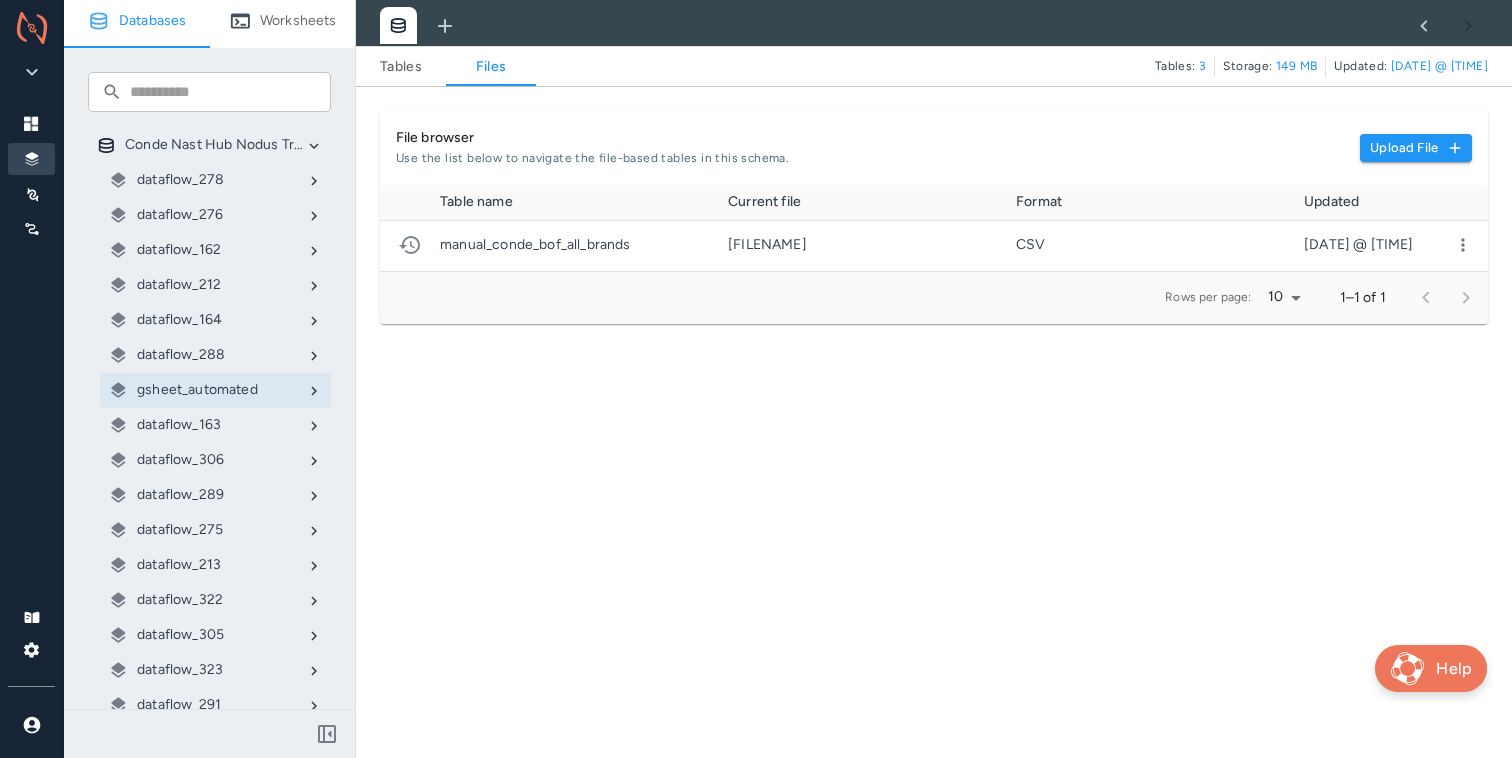scroll, scrollTop: 1, scrollLeft: 1, axis: both 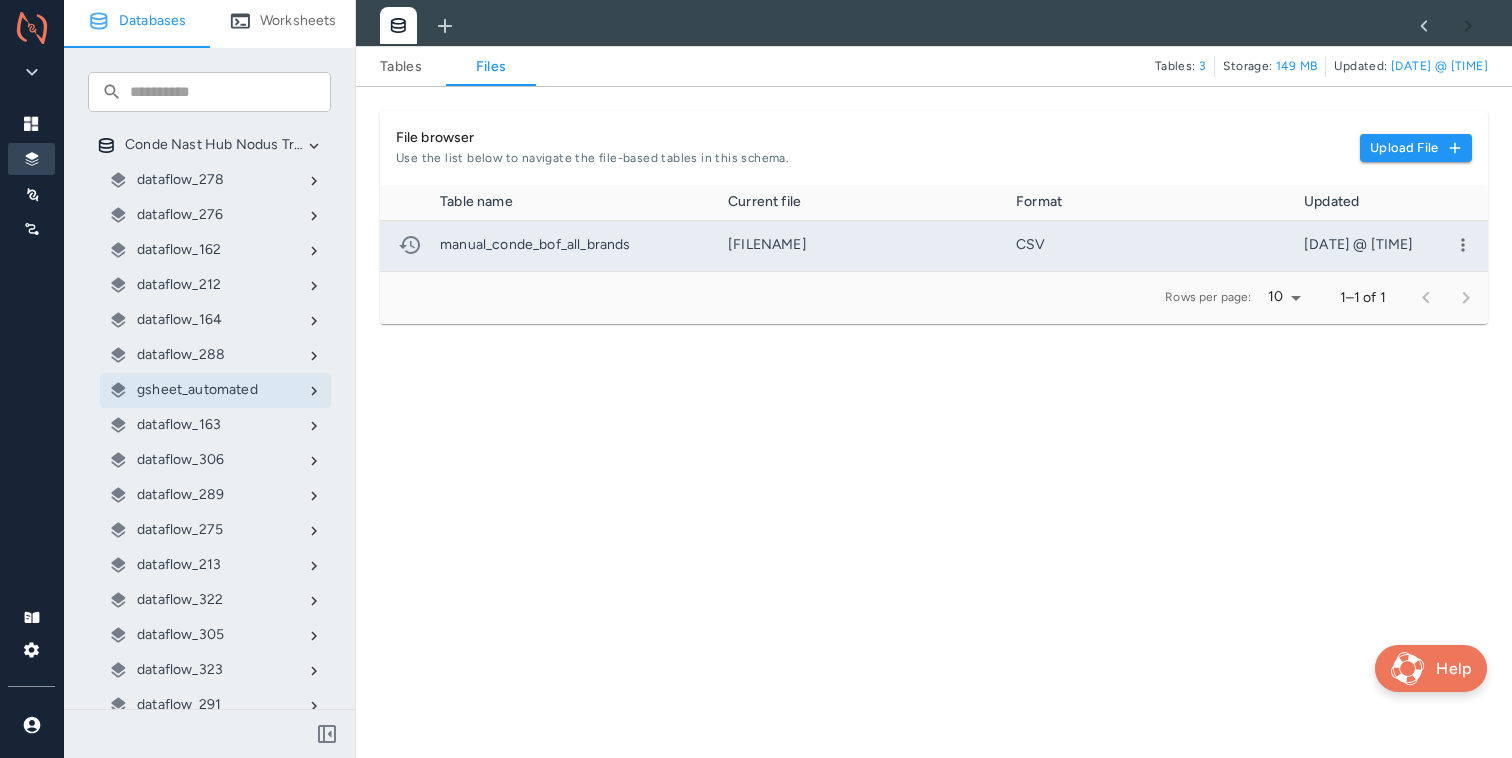 click 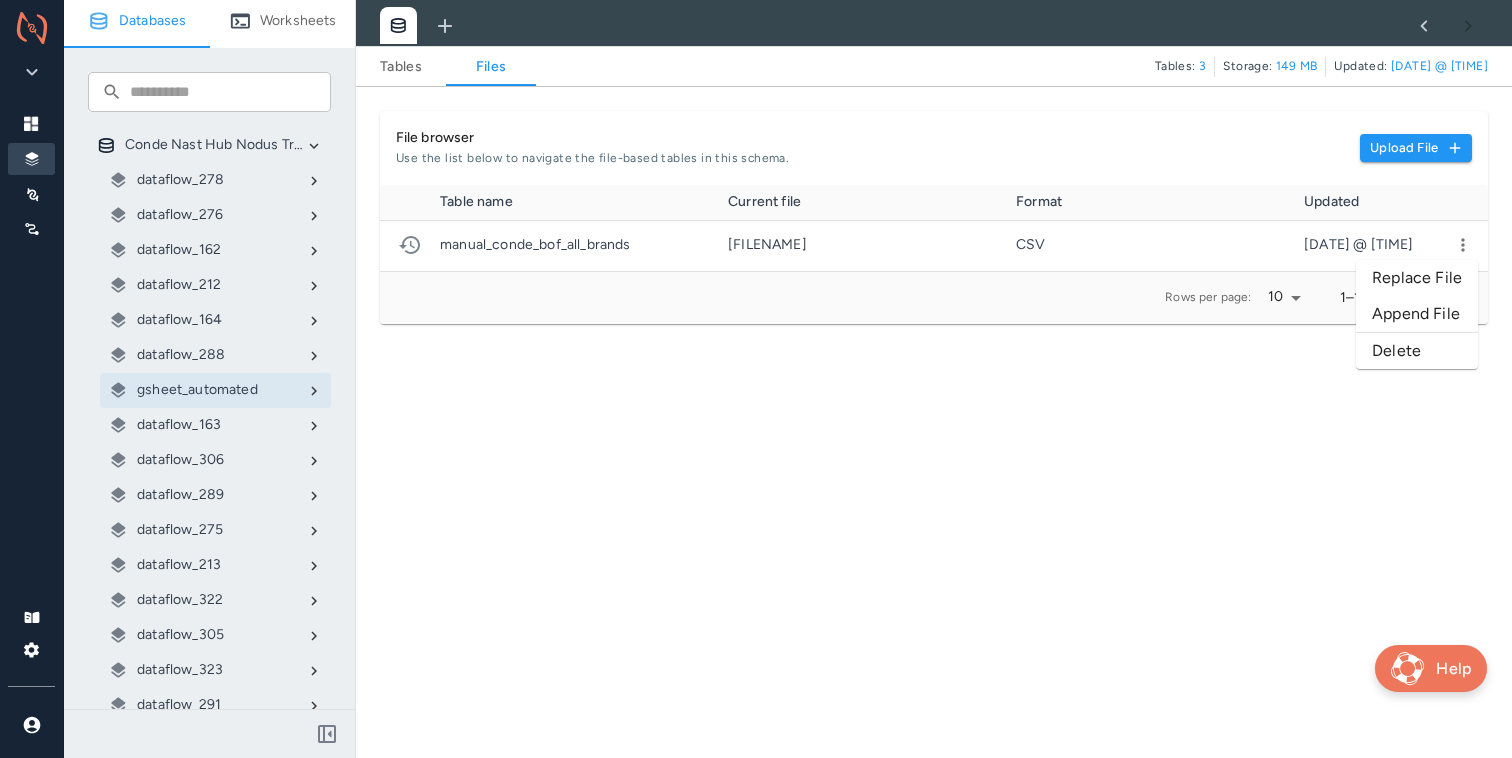 click on "Replace File" at bounding box center [1417, 278] 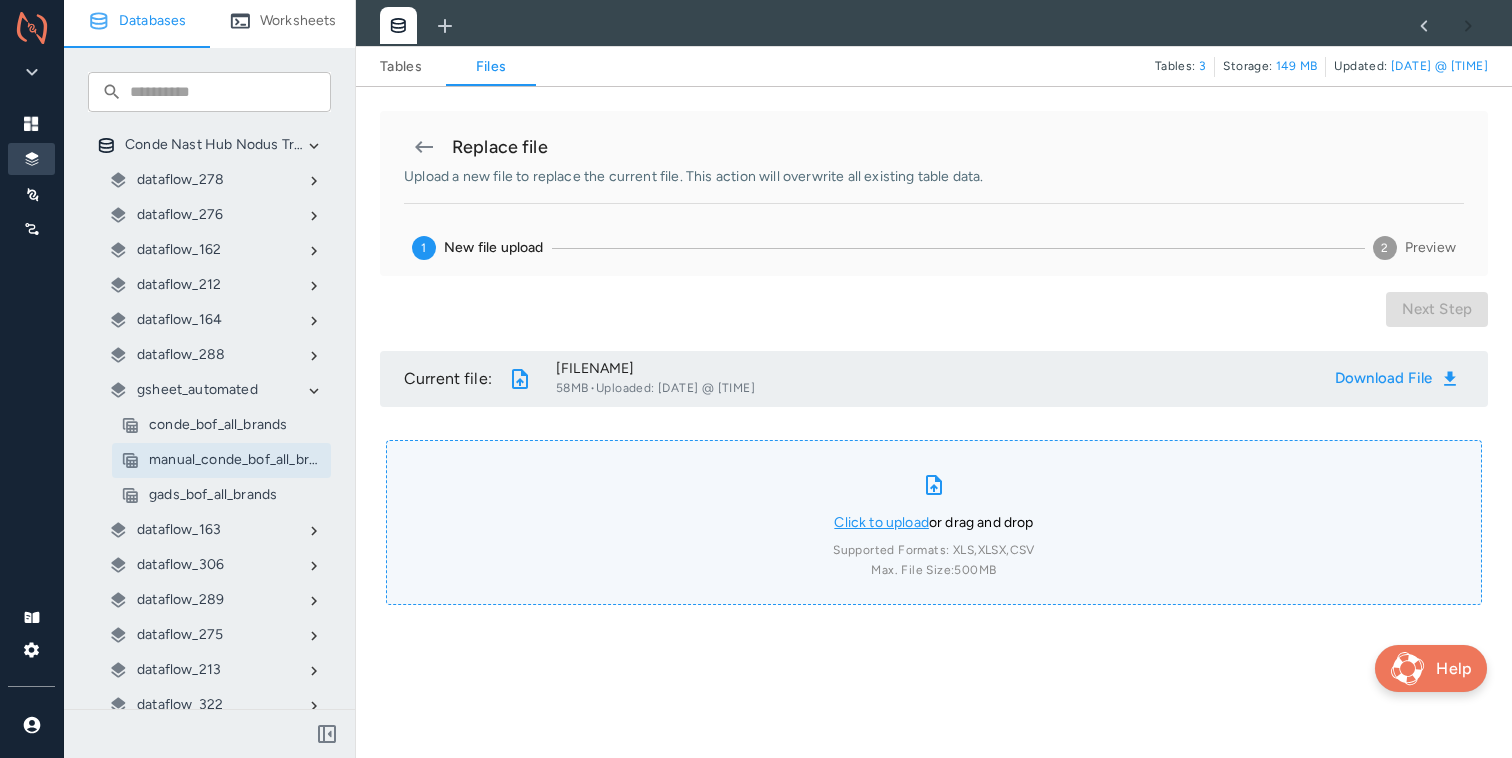 click on "Click to upload" at bounding box center (881, 522) 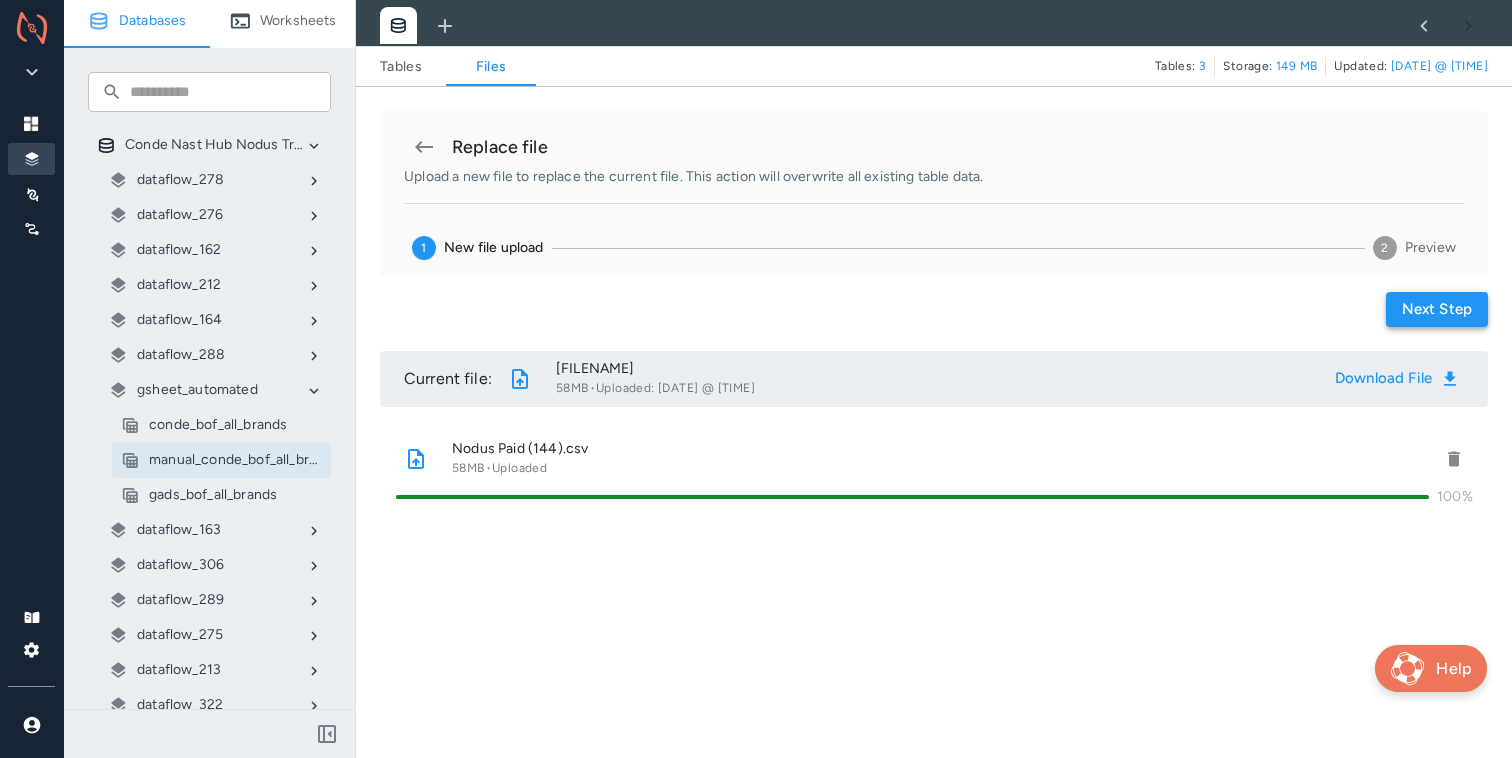 click on "Next step" at bounding box center (1437, 309) 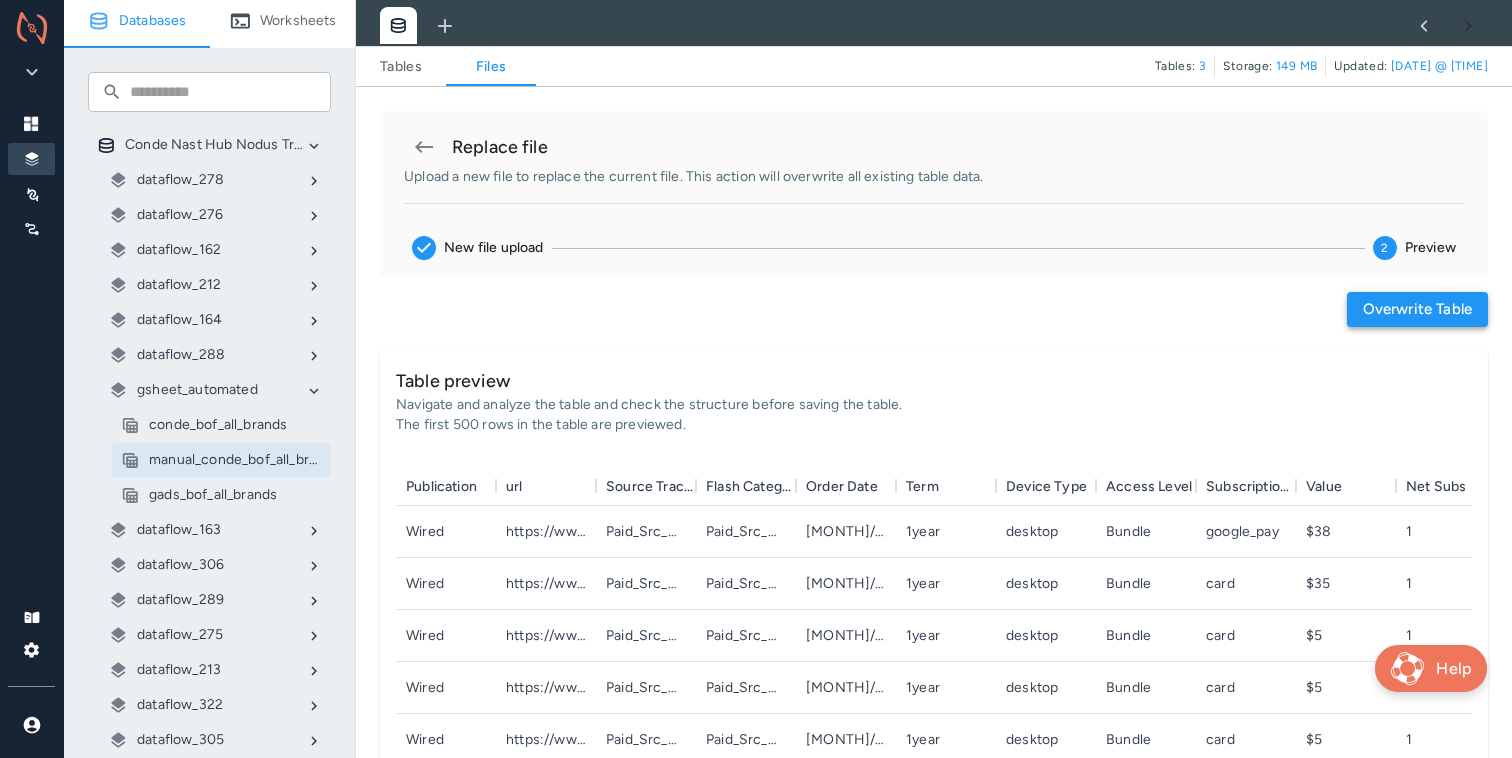 scroll, scrollTop: 1, scrollLeft: 1, axis: both 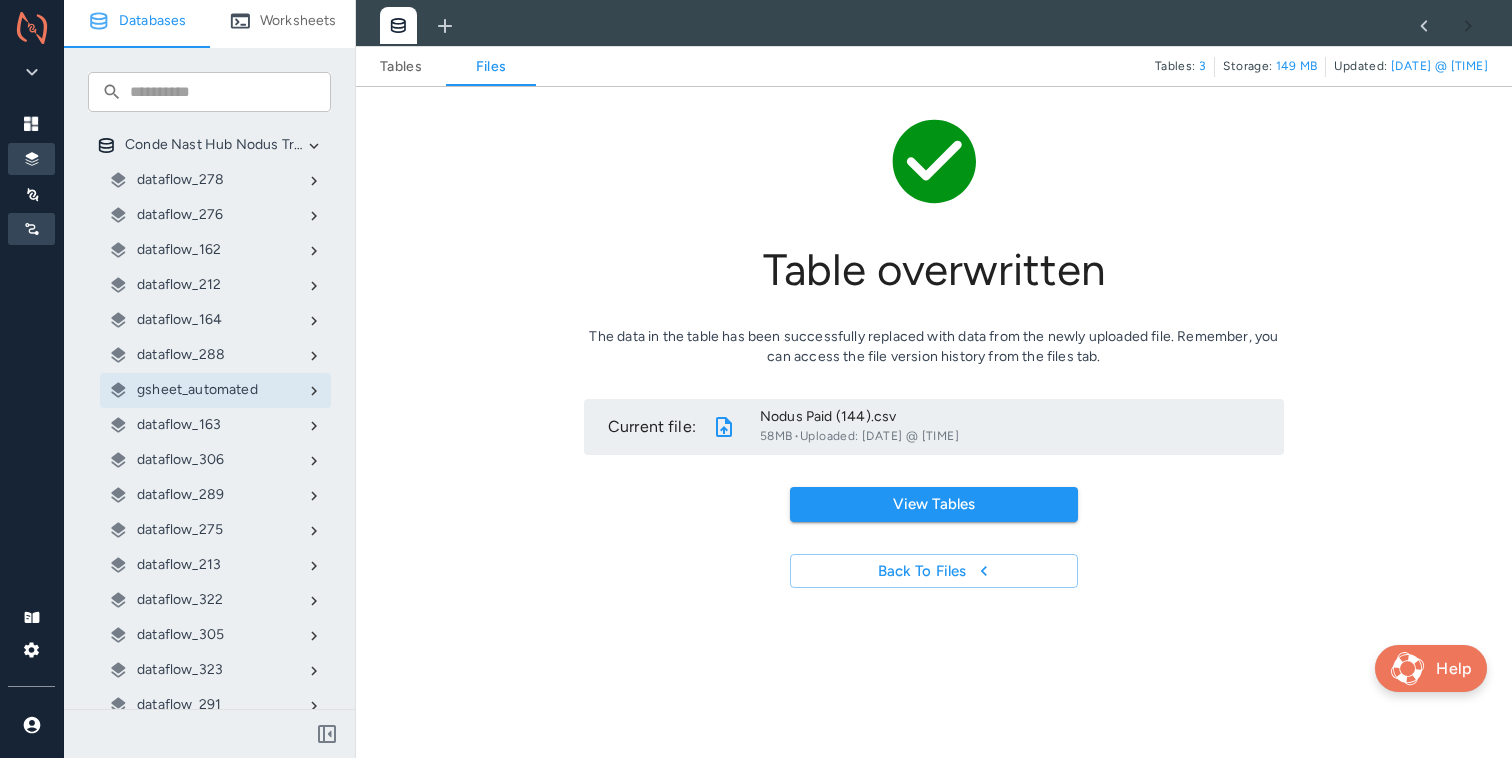 click 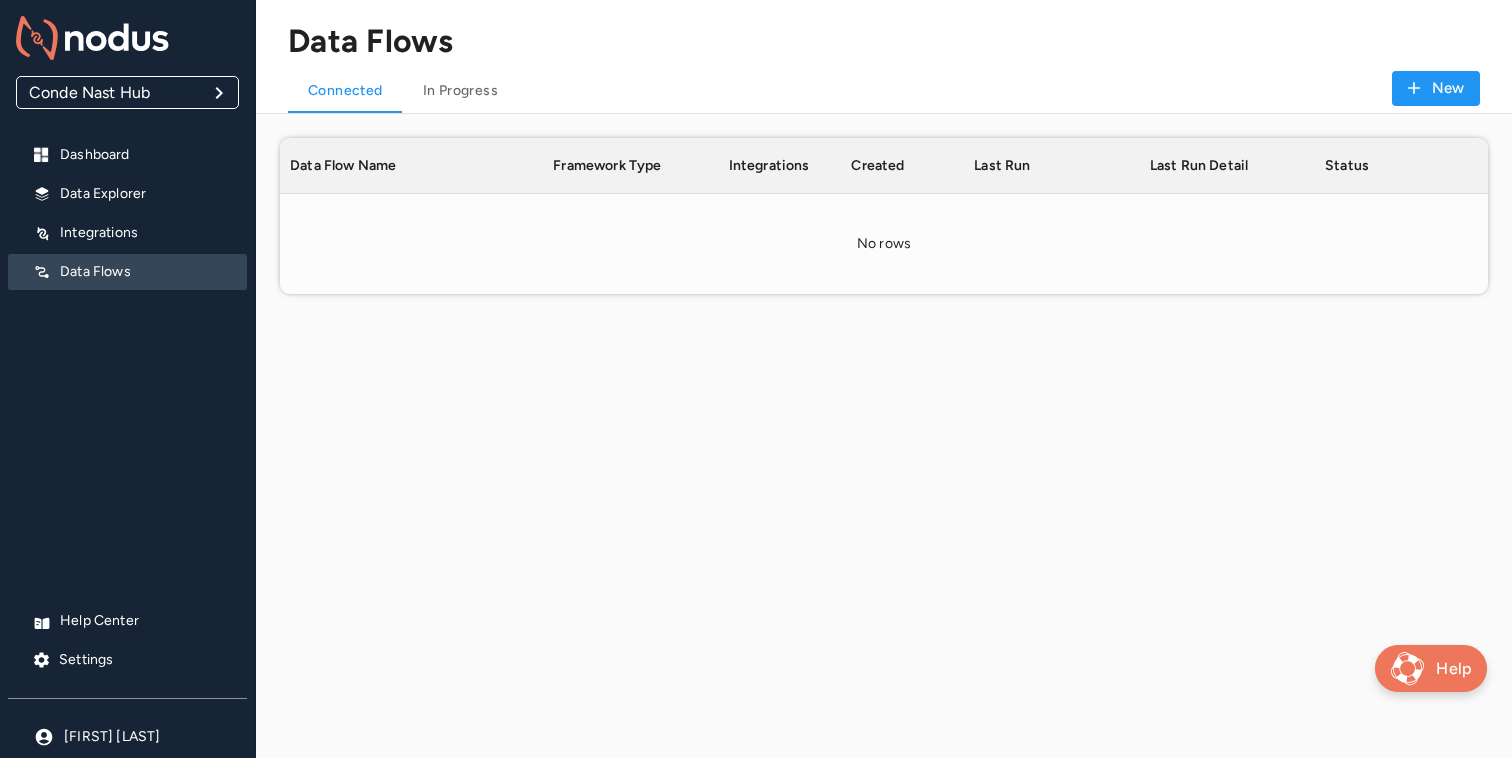 scroll, scrollTop: 1, scrollLeft: 1, axis: both 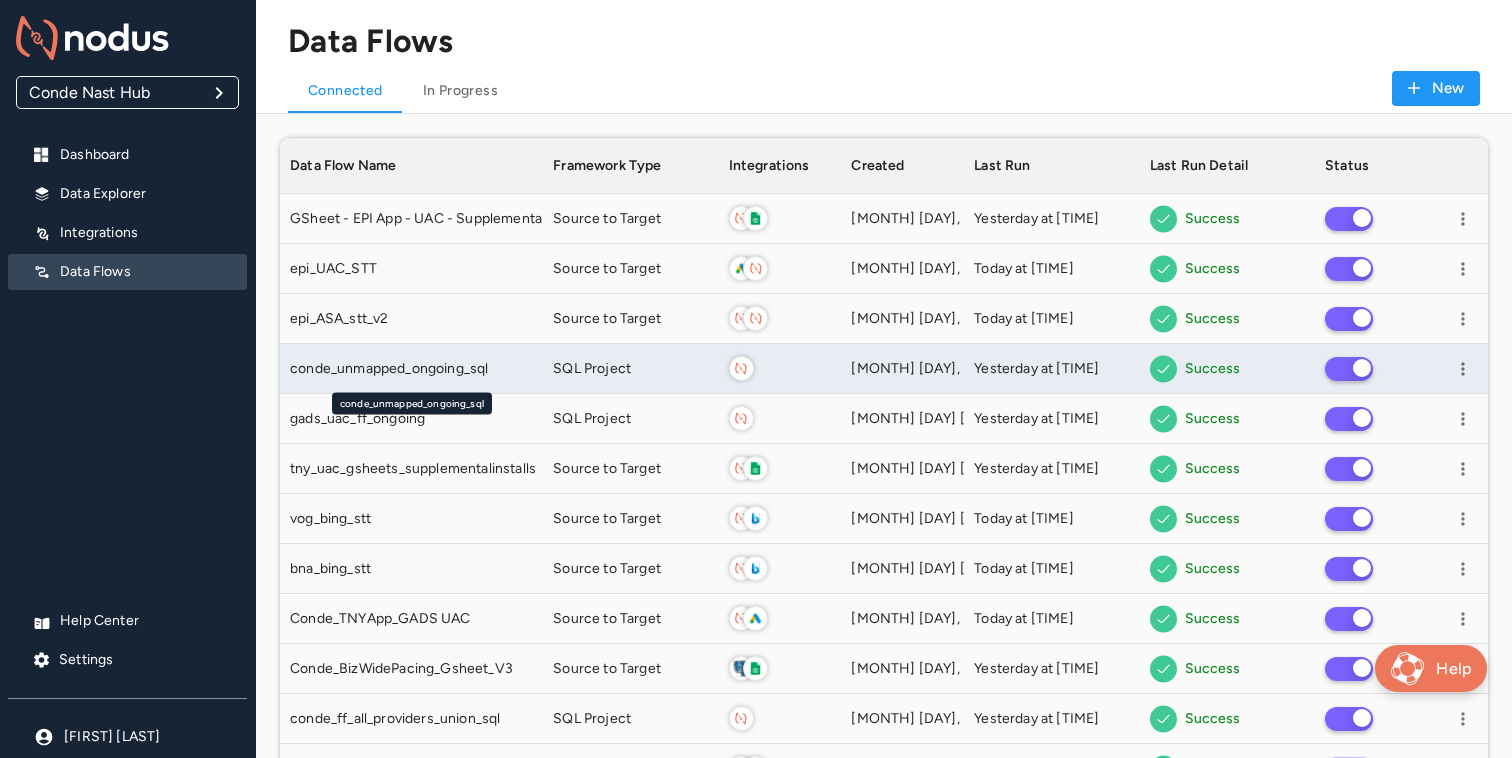 click on "conde_unmapped_ongoing_sql" at bounding box center (411, 369) 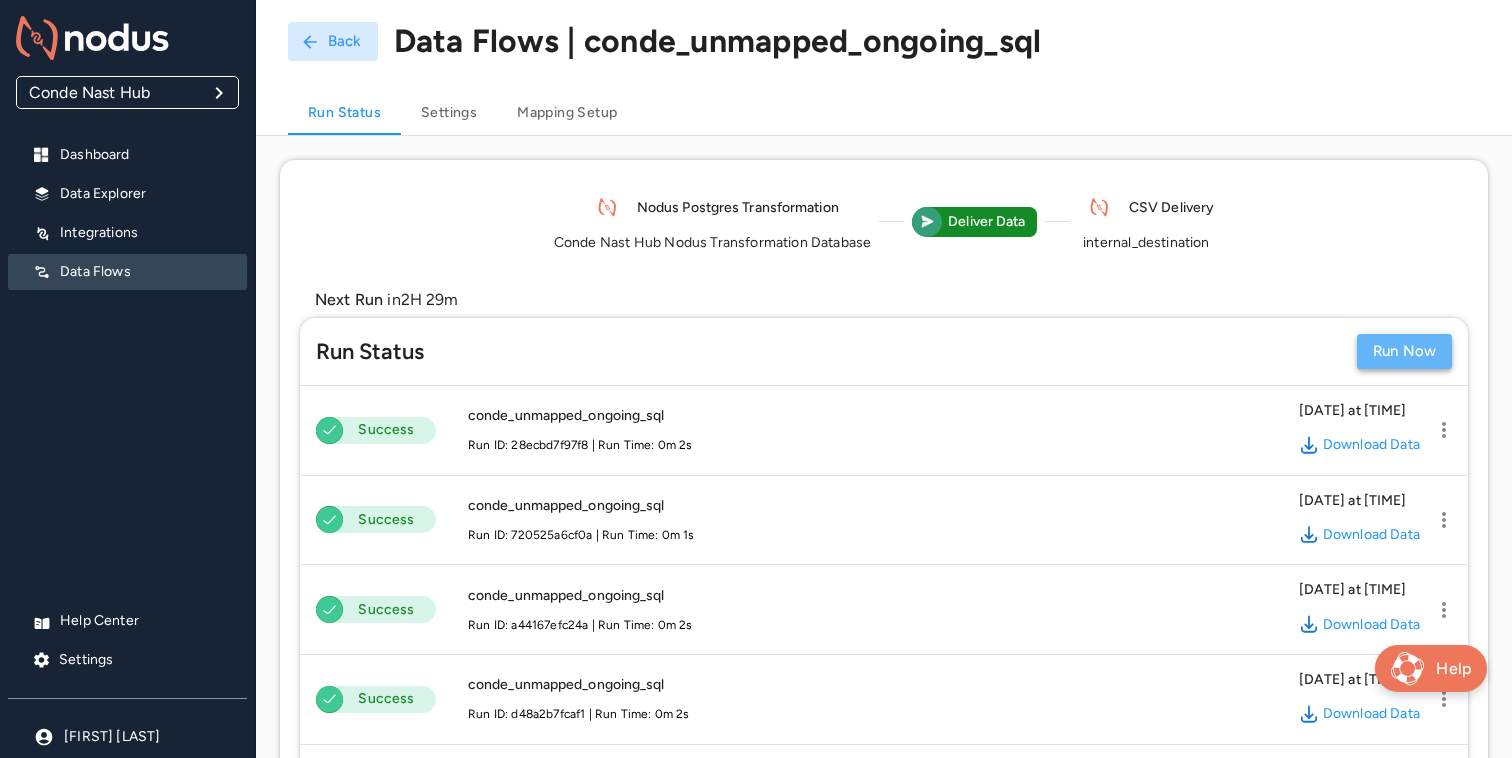 click on "Run Now" at bounding box center [1404, 351] 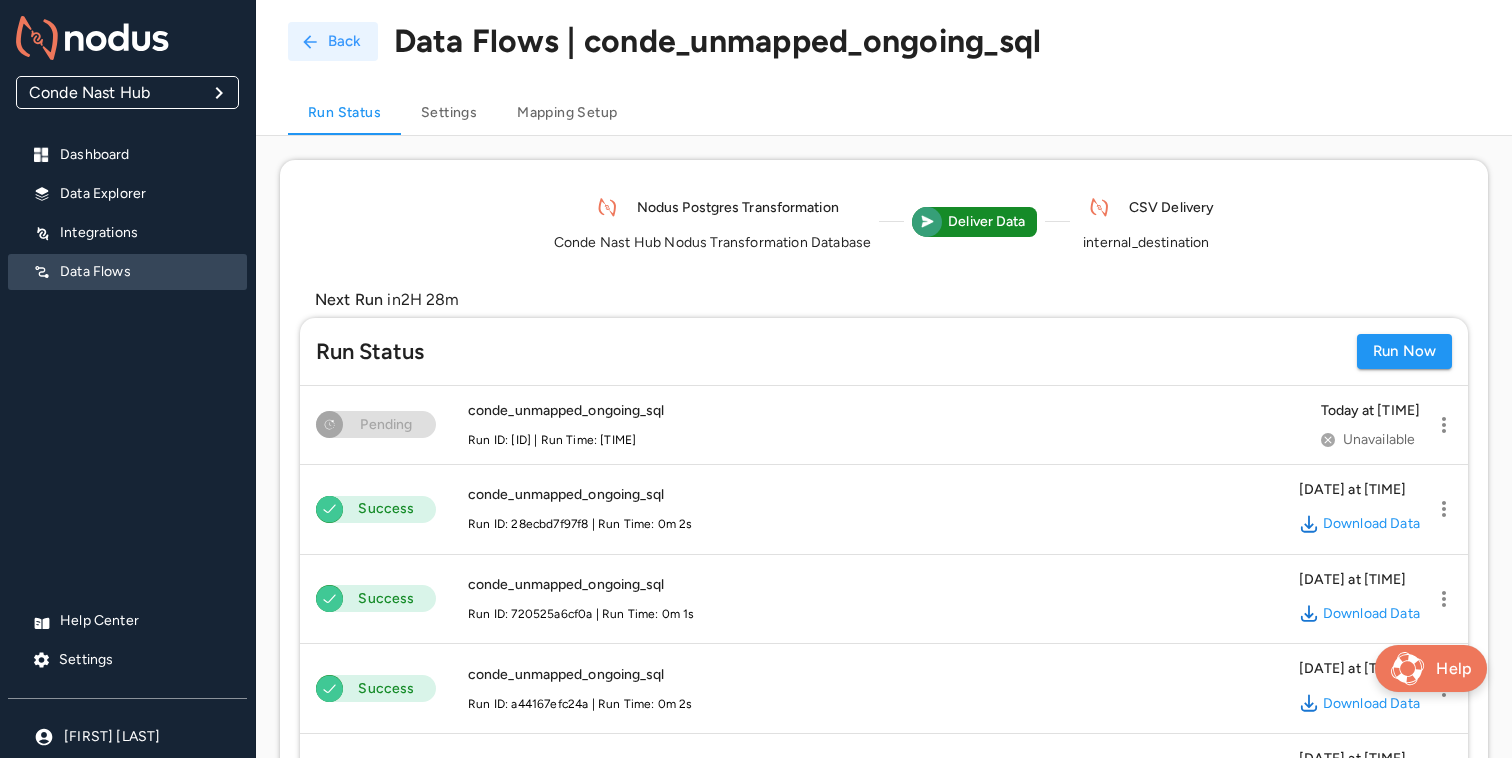 click on "Back" at bounding box center [333, 41] 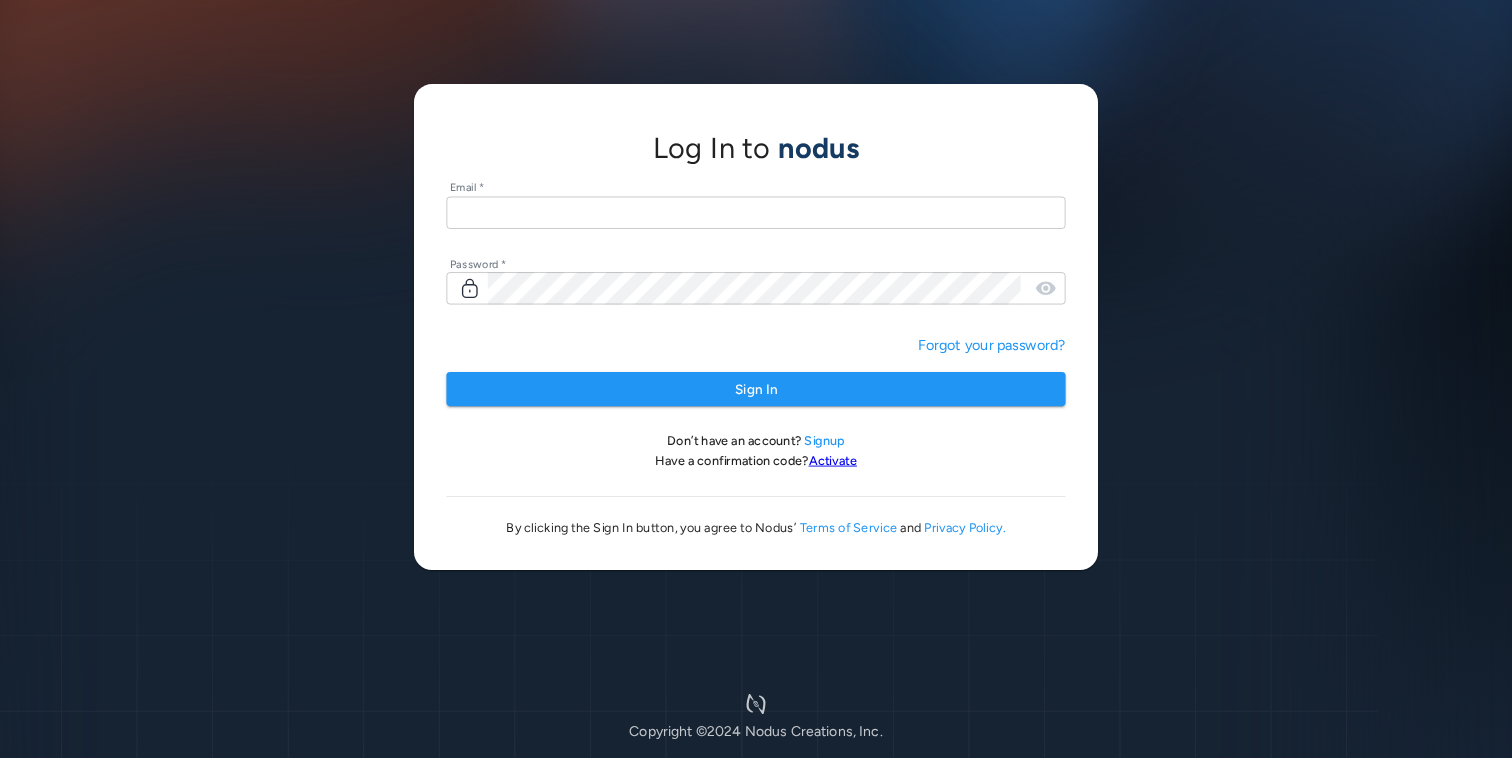 scroll, scrollTop: 0, scrollLeft: 0, axis: both 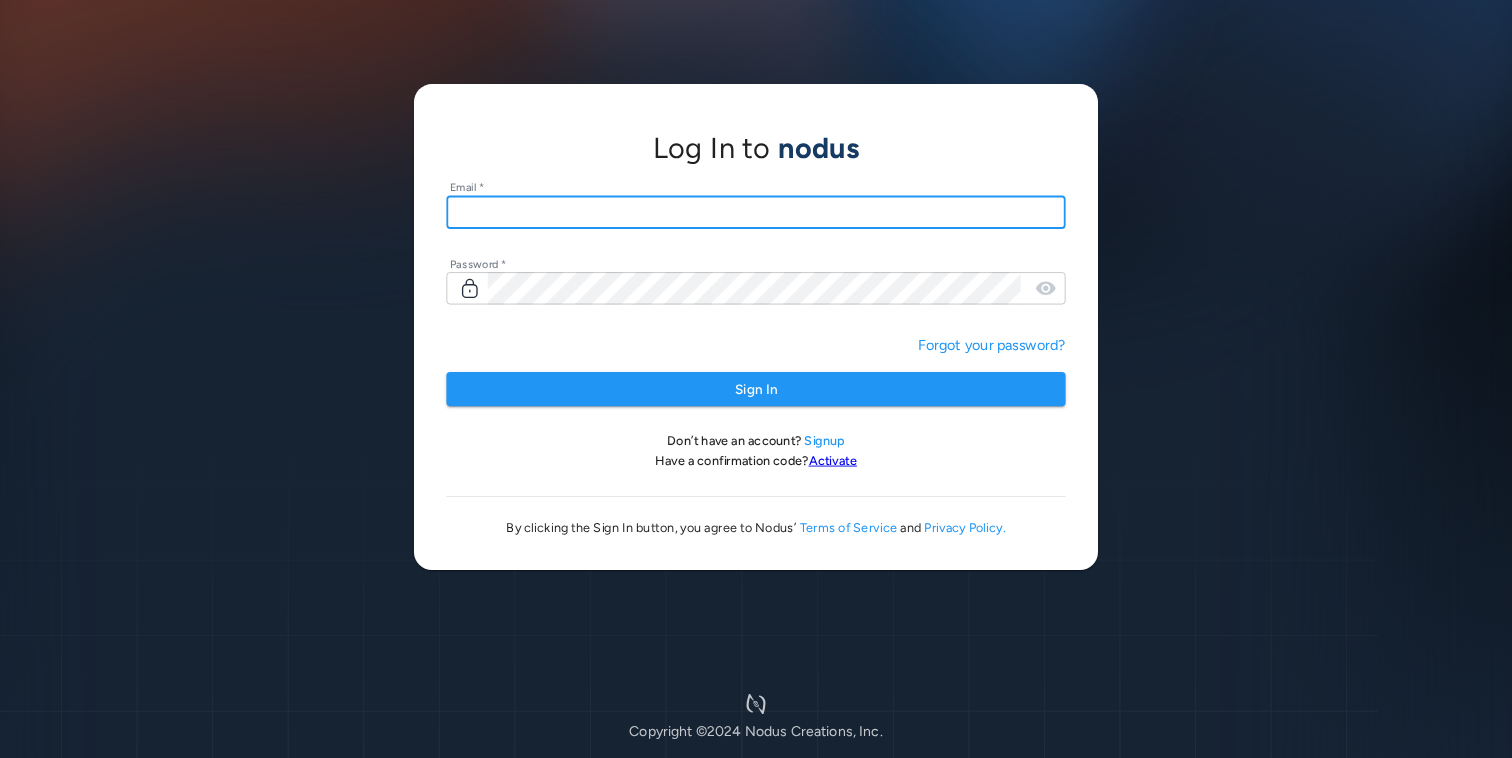 type on "**********" 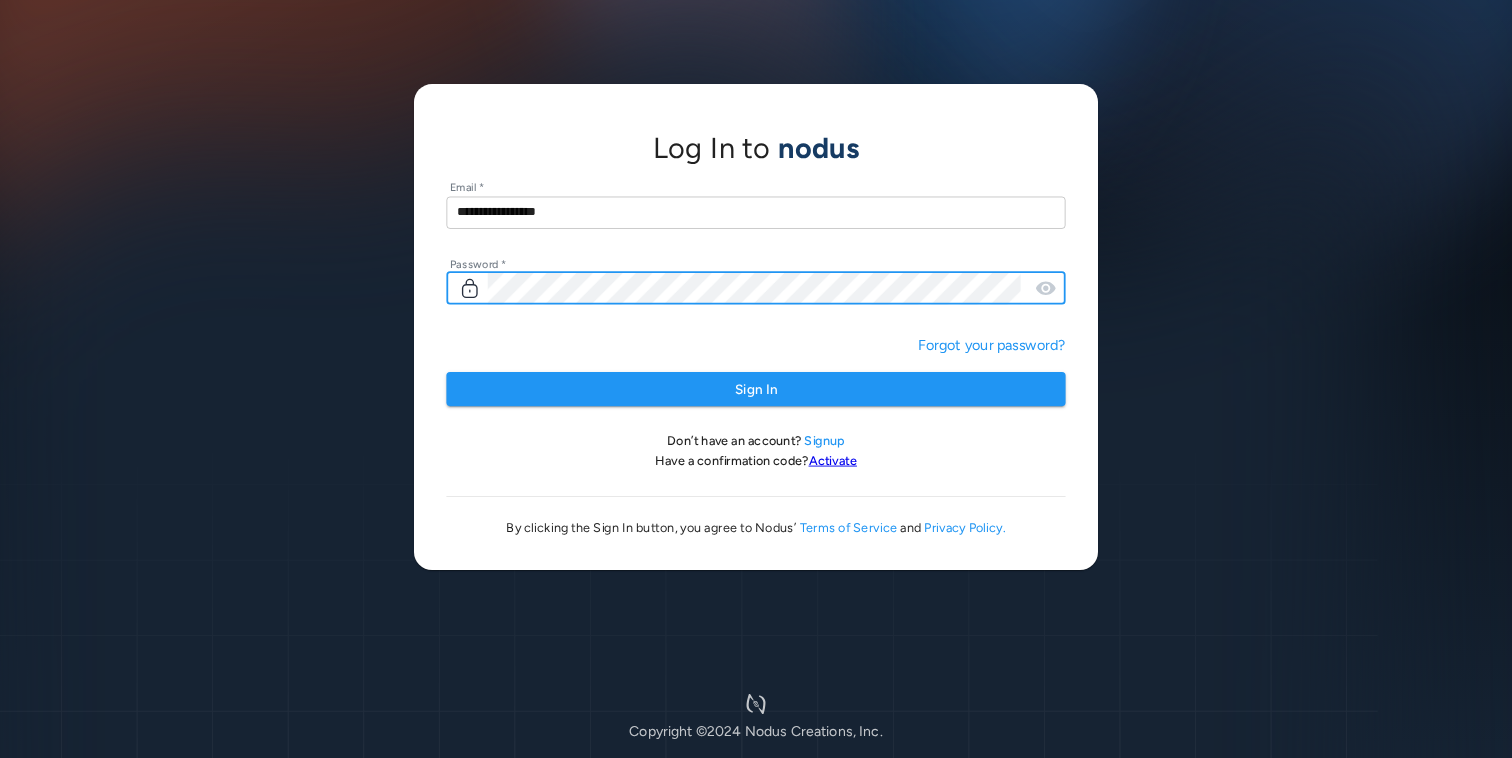 click on "Sign In" at bounding box center (755, 389) 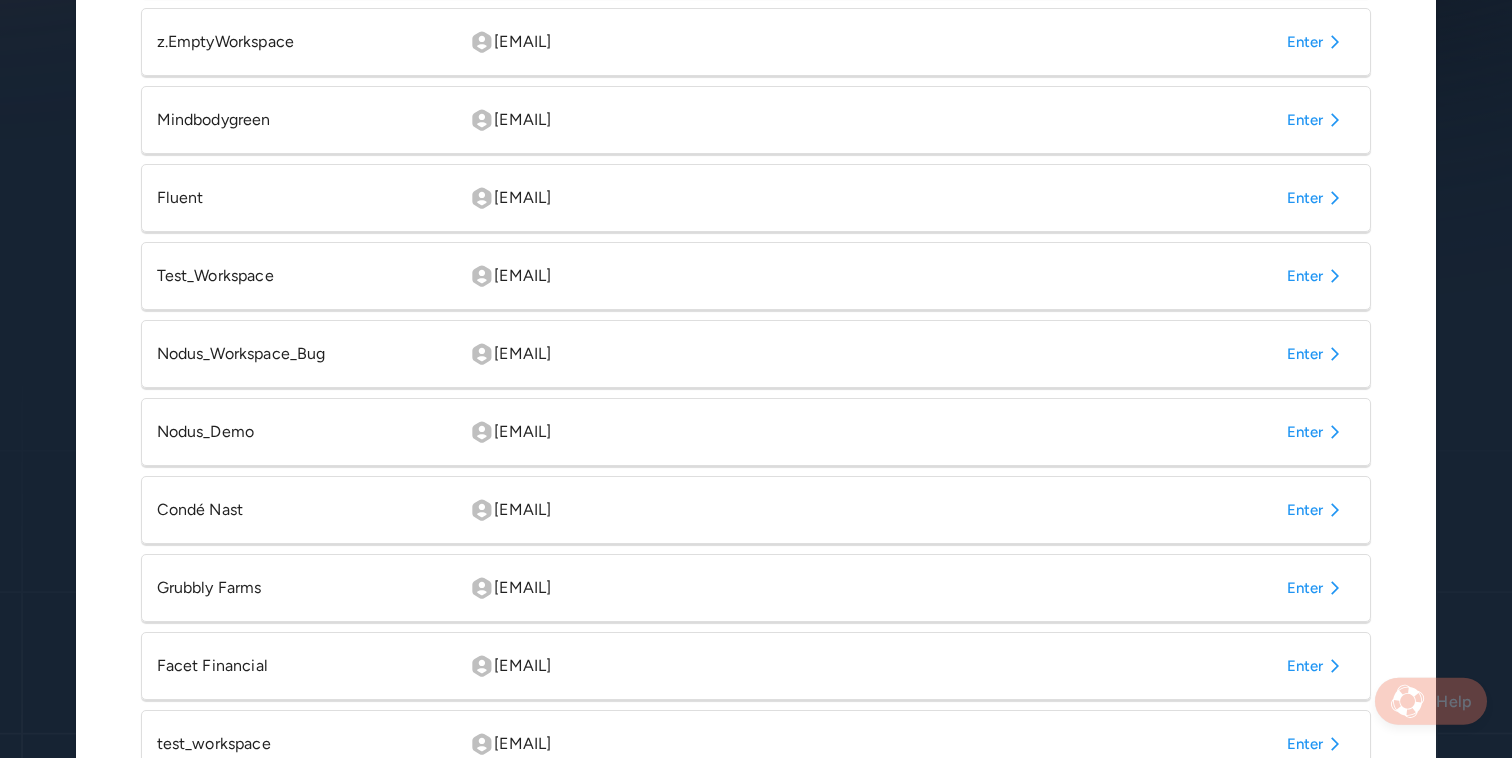 scroll, scrollTop: 621, scrollLeft: 0, axis: vertical 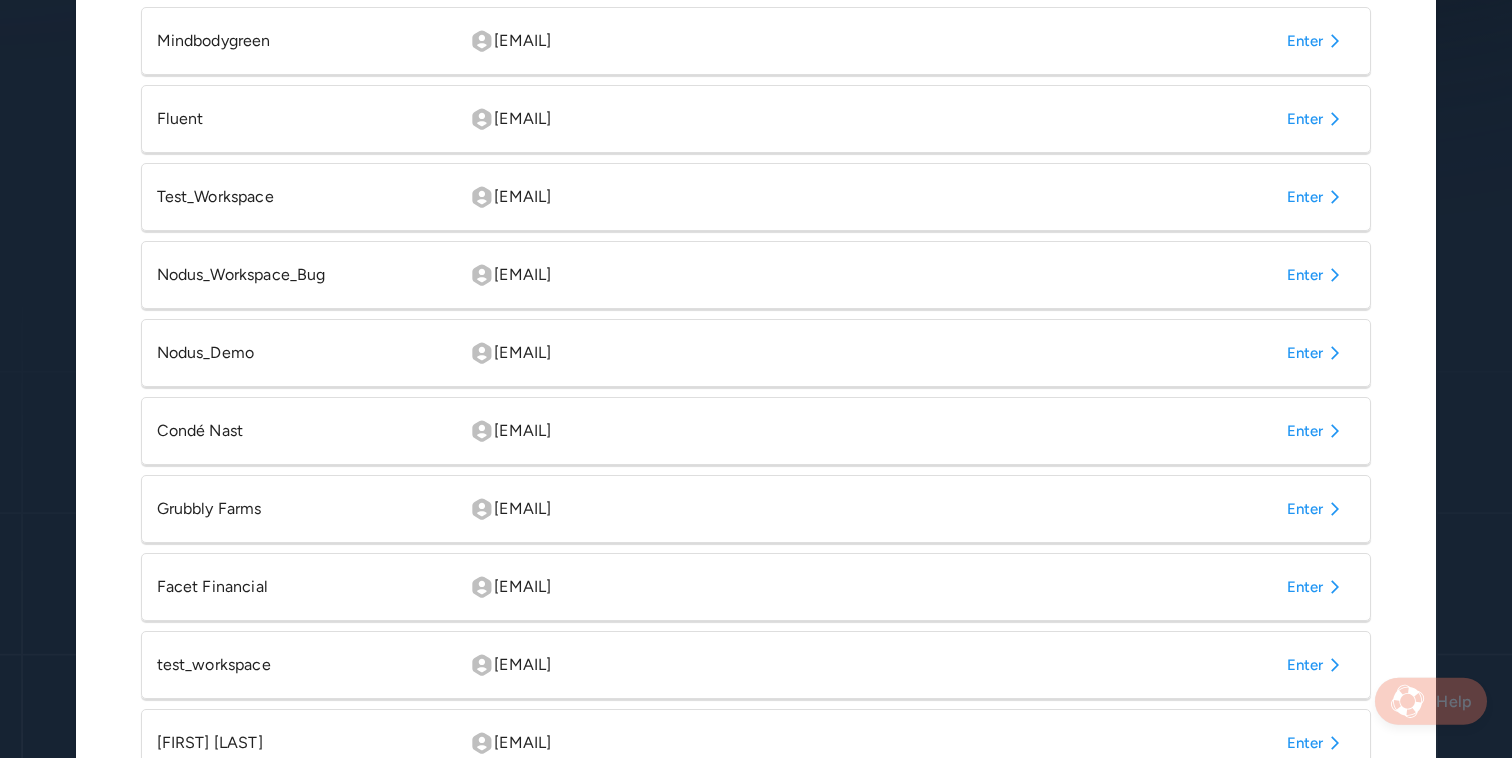 click on "Enter" at bounding box center [1317, 431] 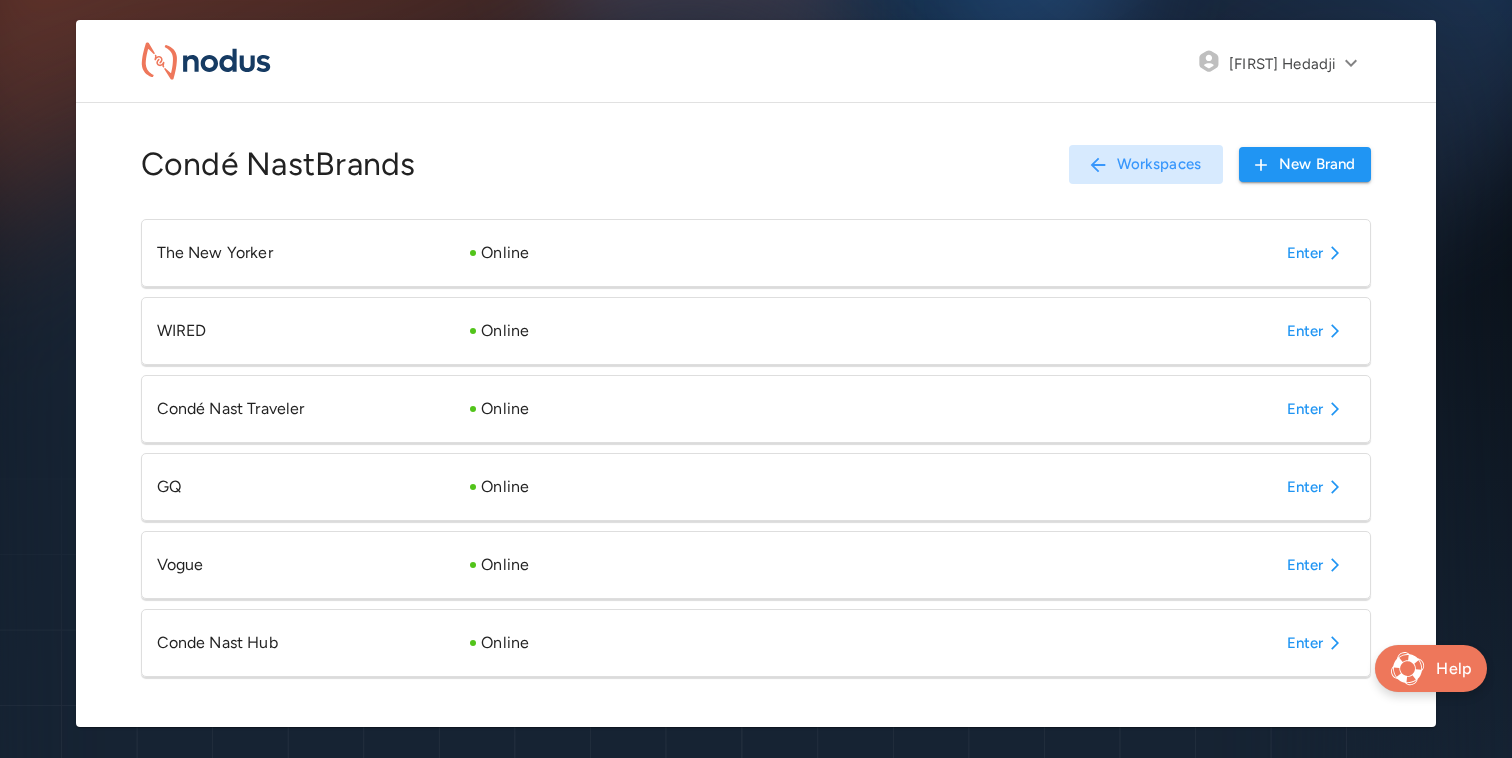 scroll, scrollTop: 79, scrollLeft: 0, axis: vertical 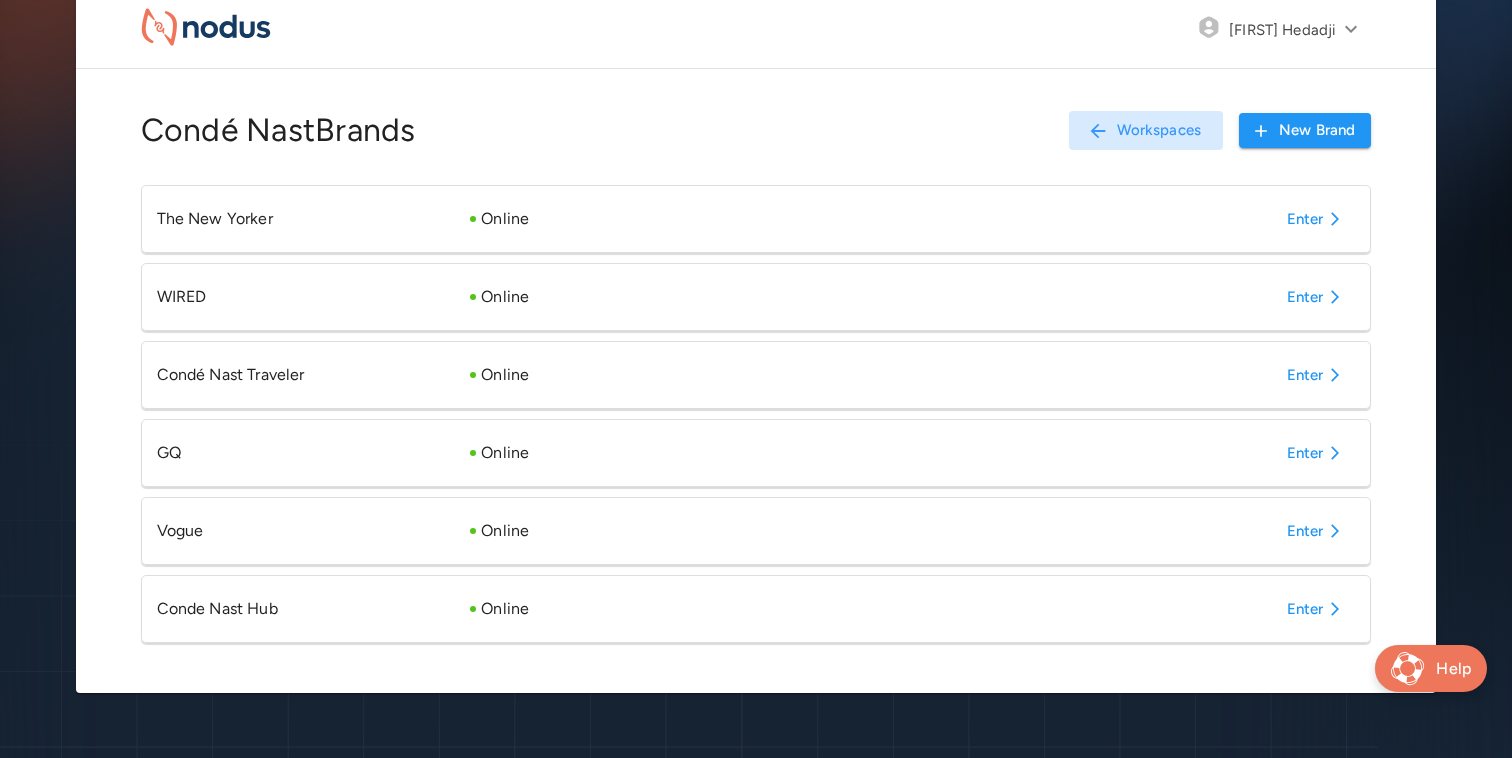 click on "Enter" at bounding box center (1317, 609) 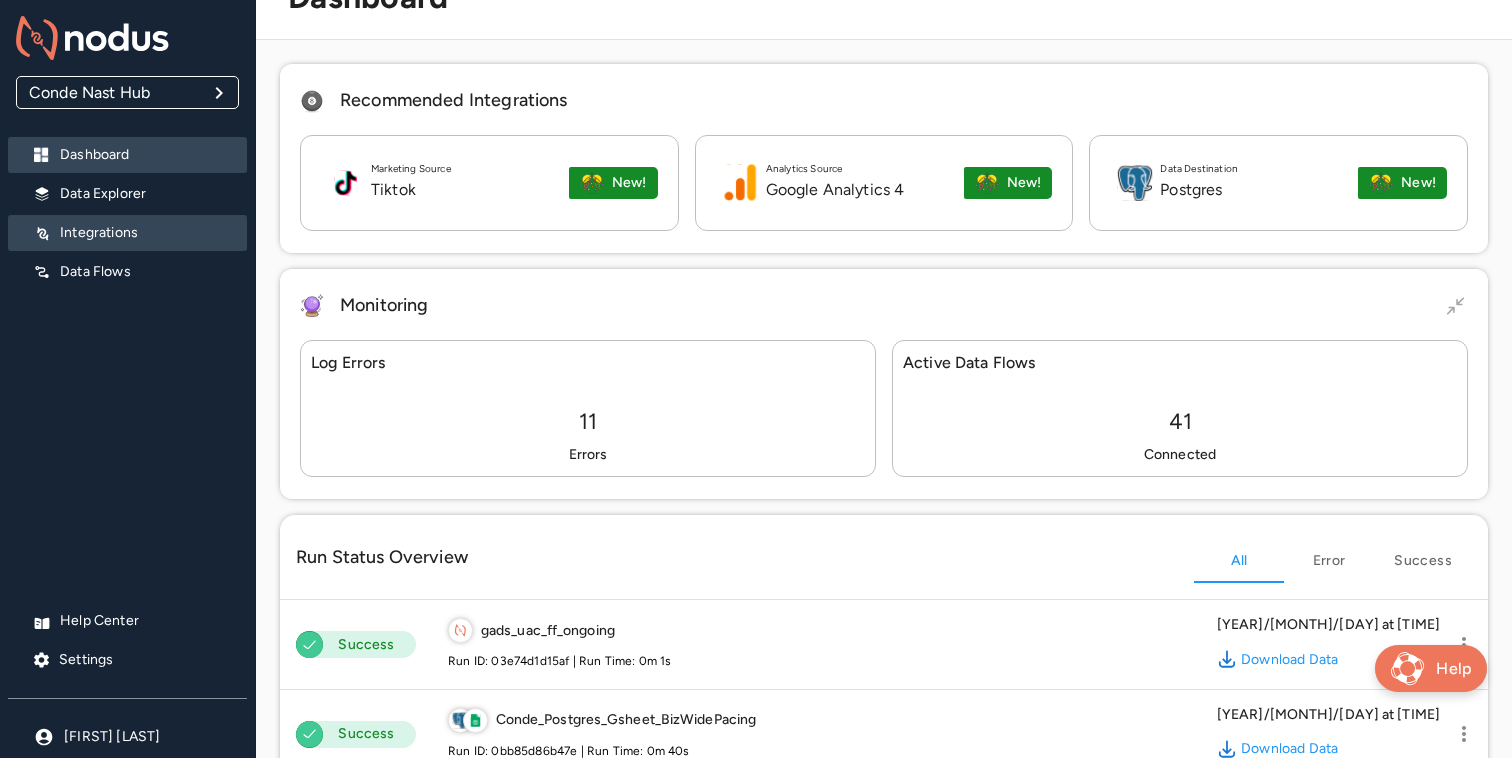 scroll, scrollTop: 79, scrollLeft: 0, axis: vertical 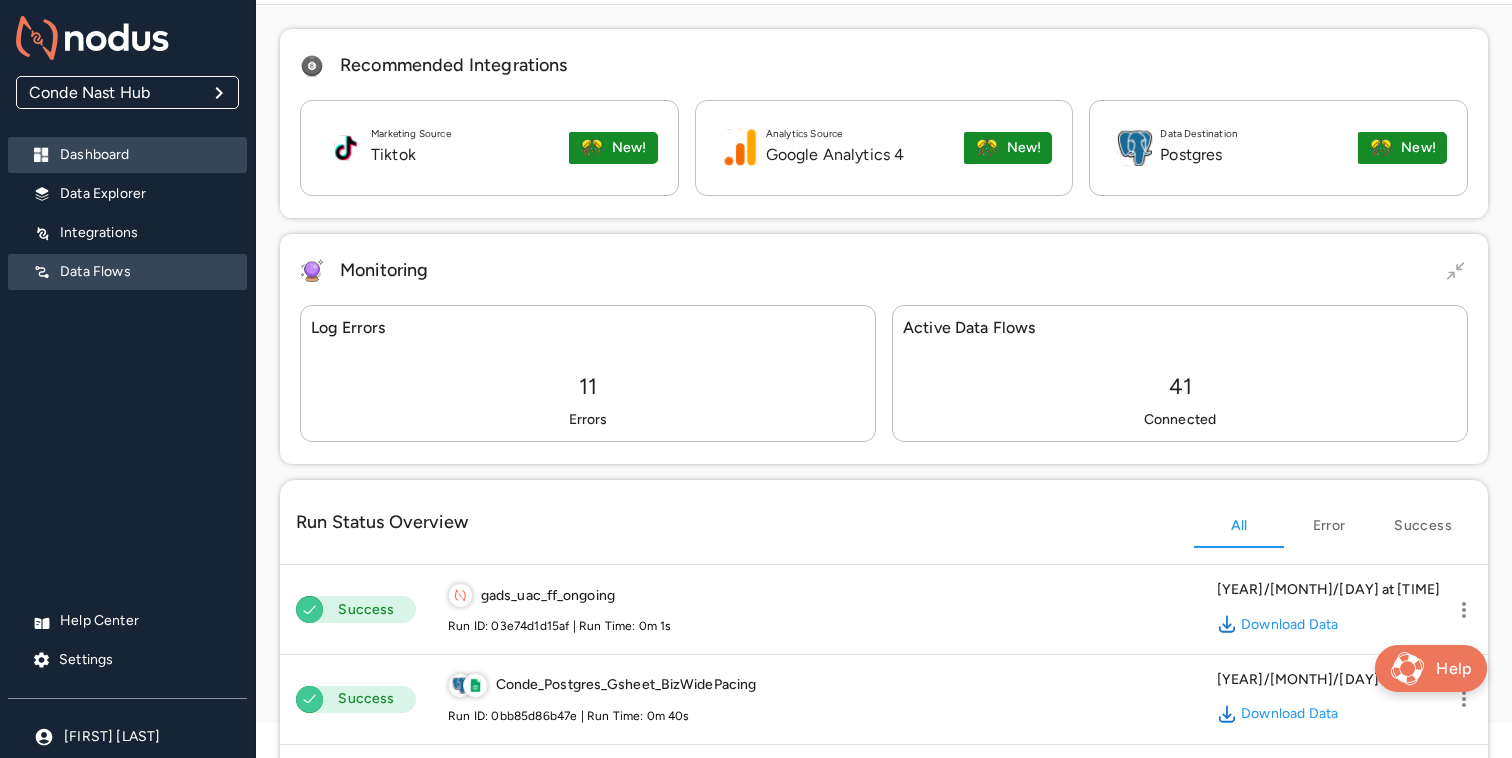 click on "Data Flows" at bounding box center (145, 272) 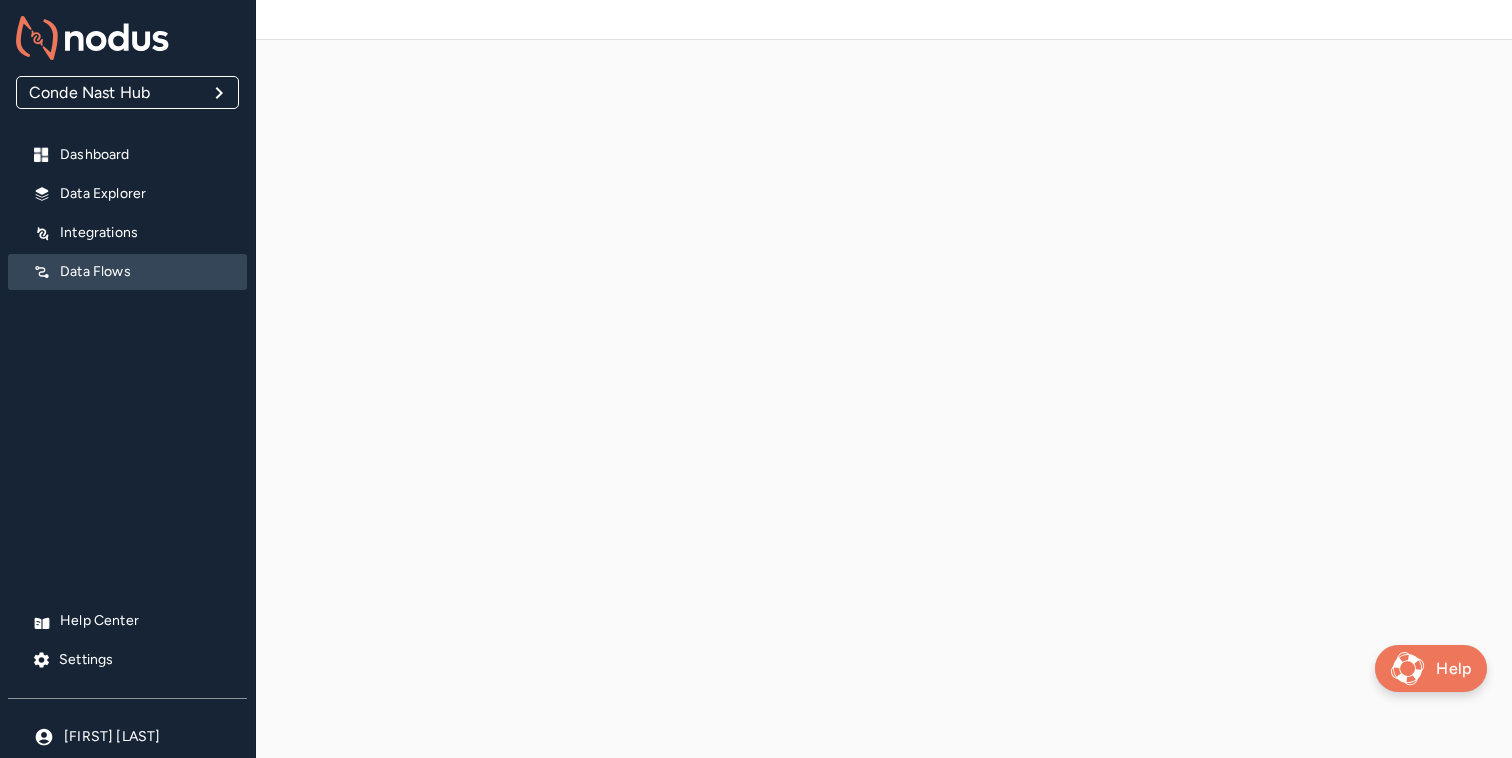 scroll, scrollTop: 74, scrollLeft: 0, axis: vertical 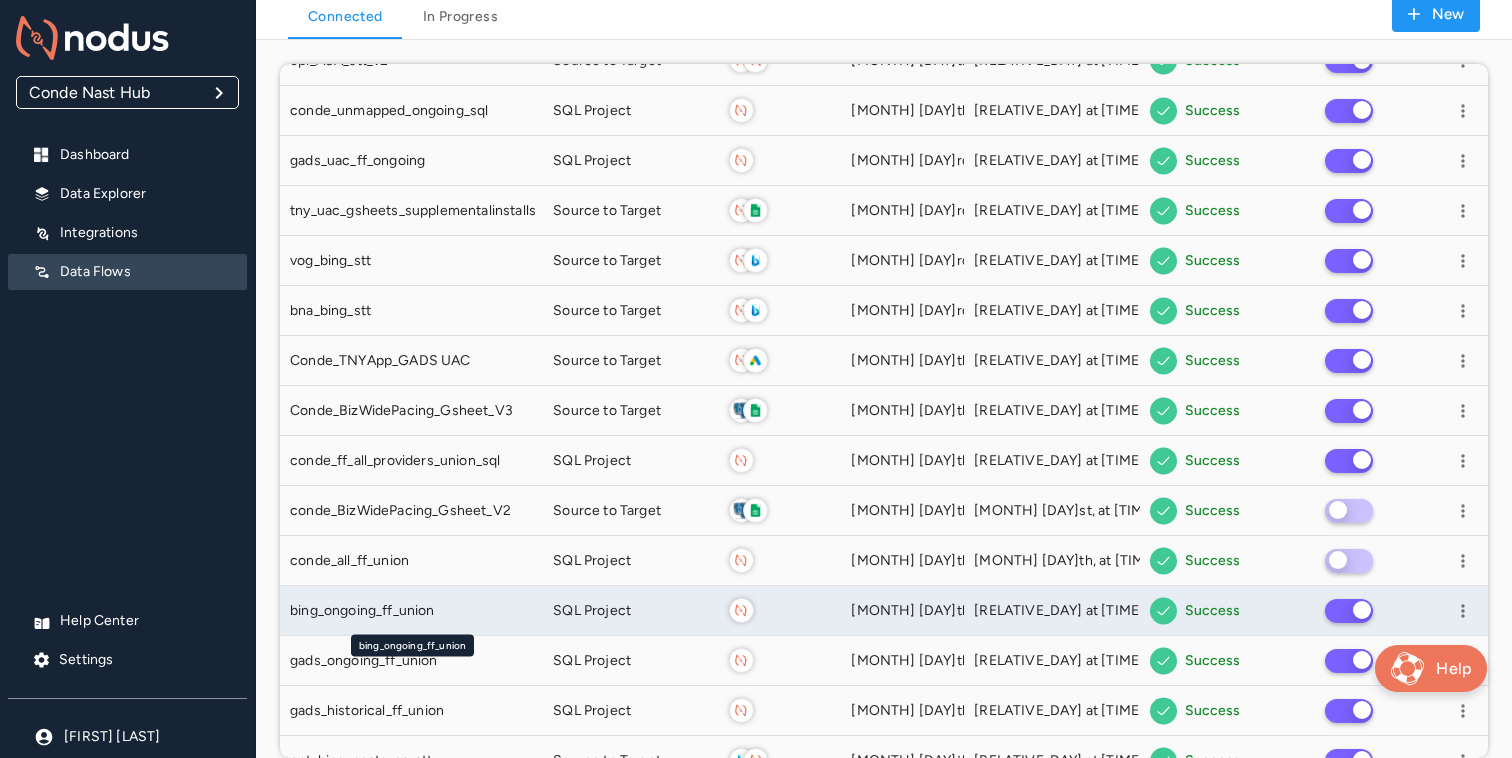 click on "bing_ongoing_ff_union" at bounding box center [411, 611] 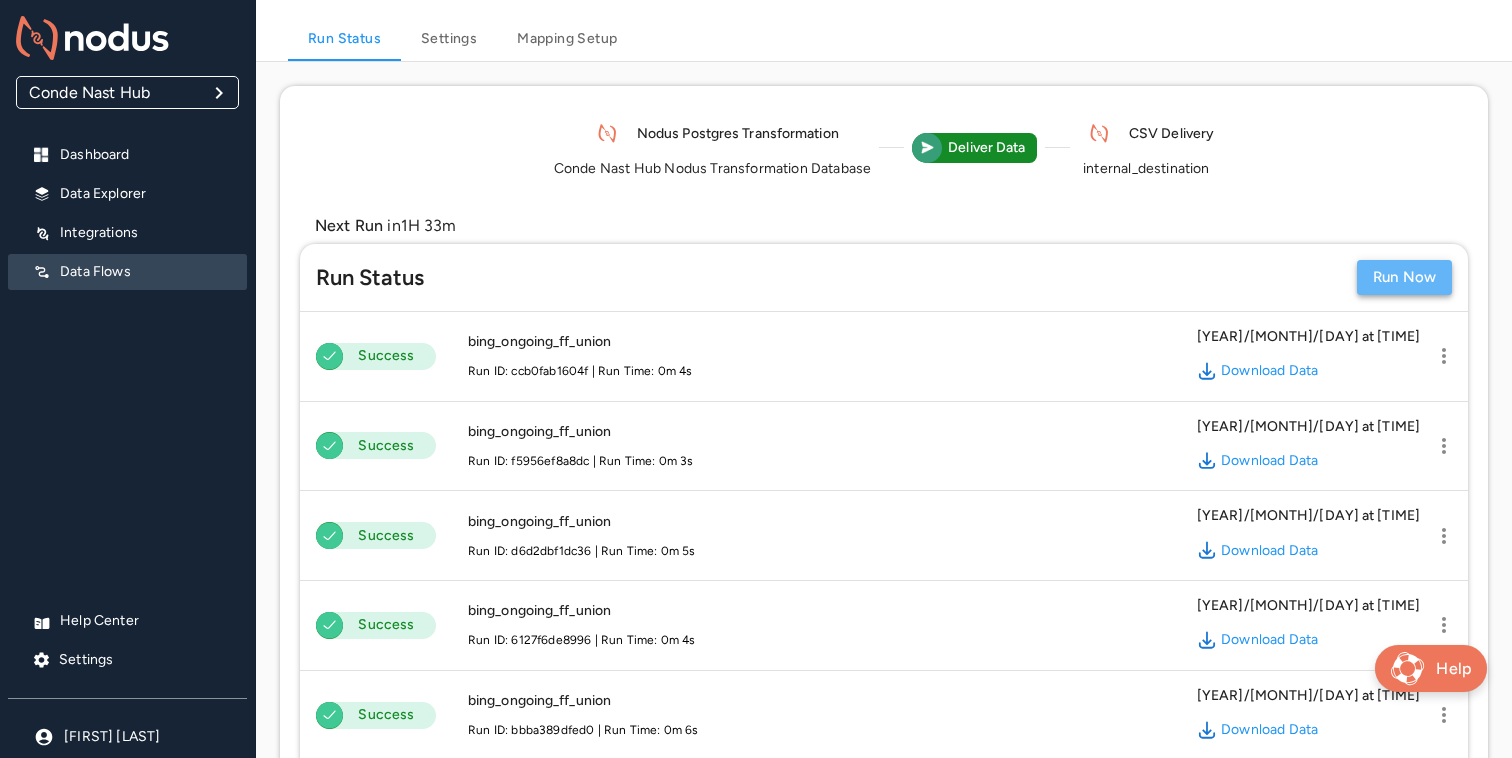 click on "Run Now" at bounding box center [1404, 277] 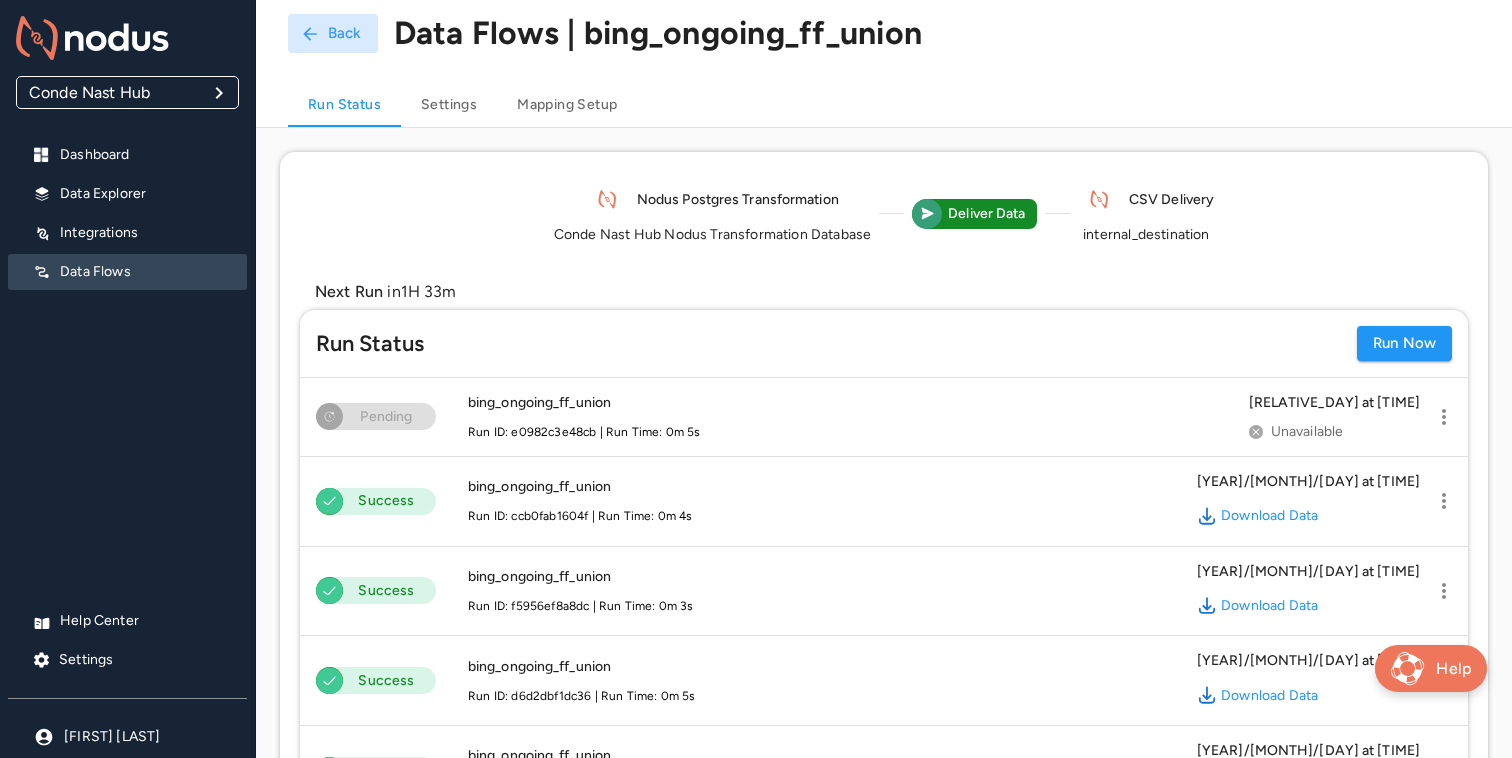 scroll, scrollTop: 0, scrollLeft: 0, axis: both 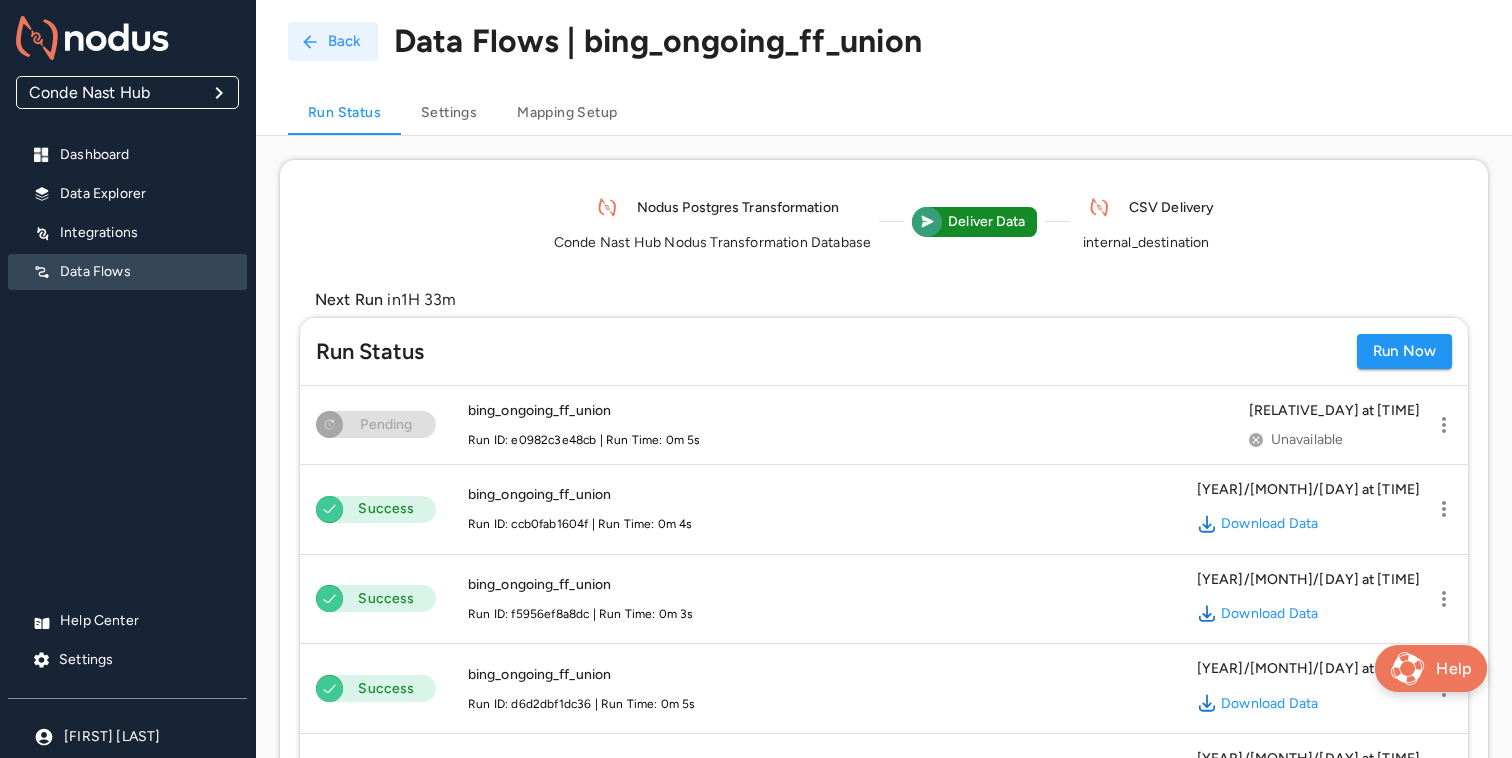 click on "Back" at bounding box center (333, 41) 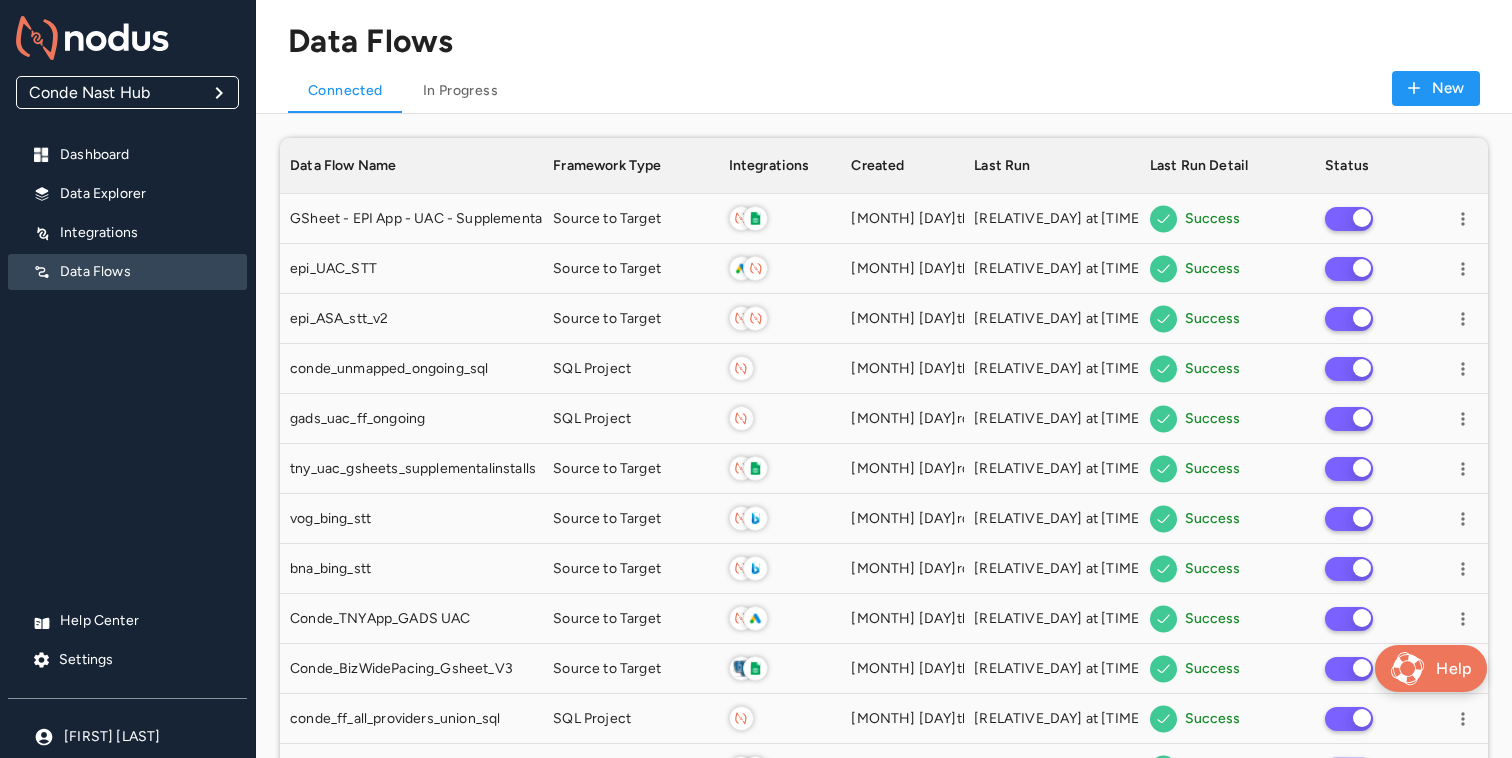 scroll, scrollTop: 1, scrollLeft: 1, axis: both 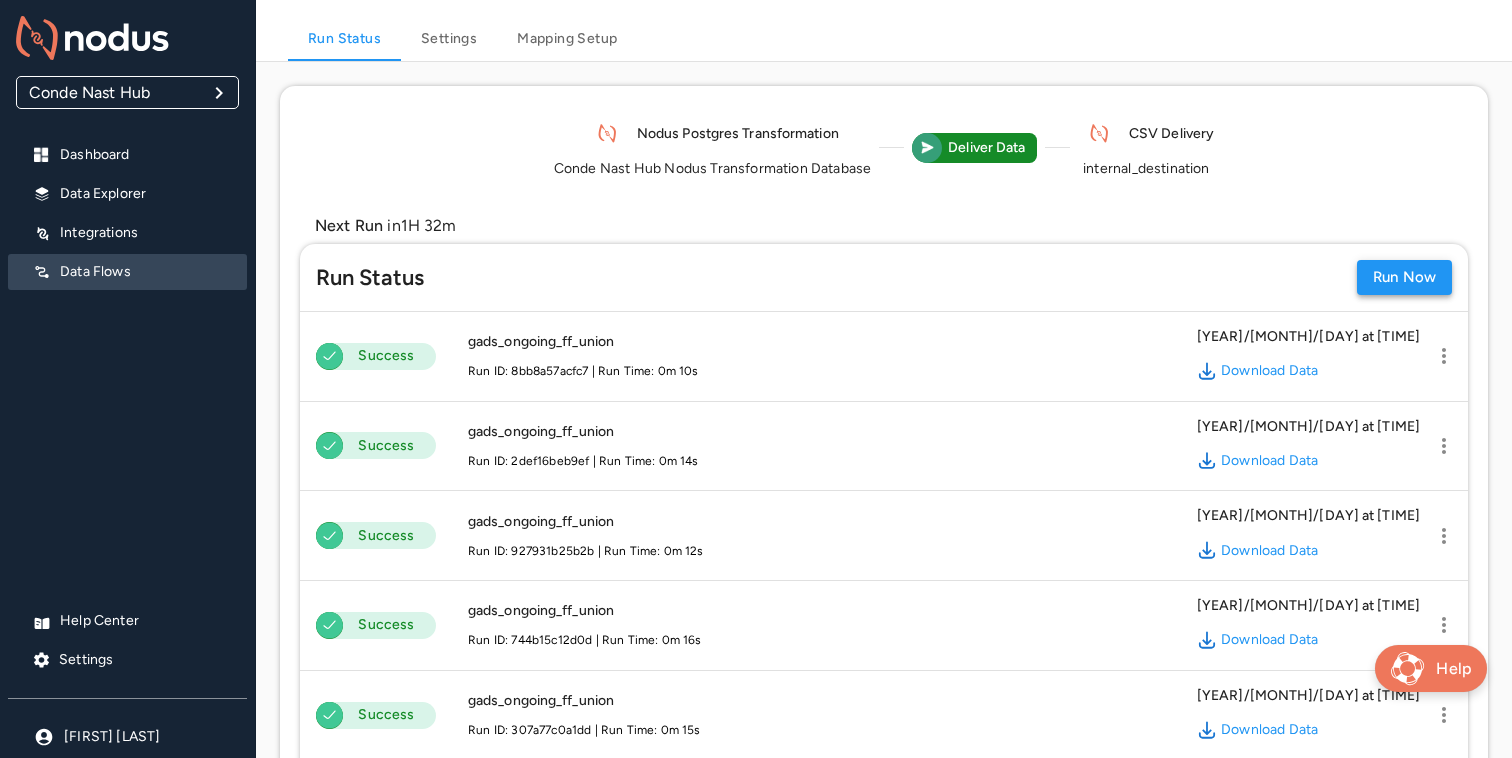 click on "Run Now" at bounding box center (1404, 277) 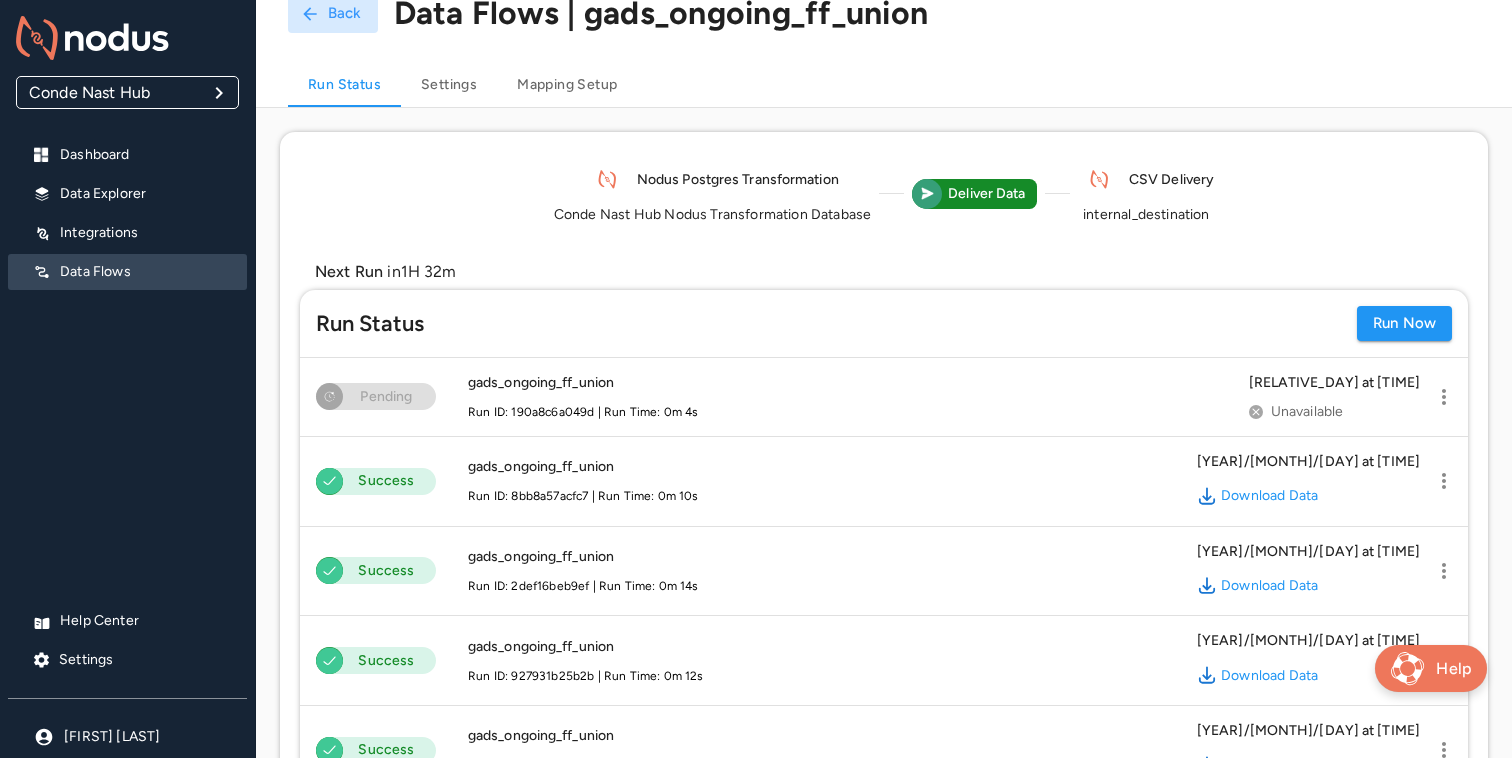 scroll, scrollTop: 0, scrollLeft: 0, axis: both 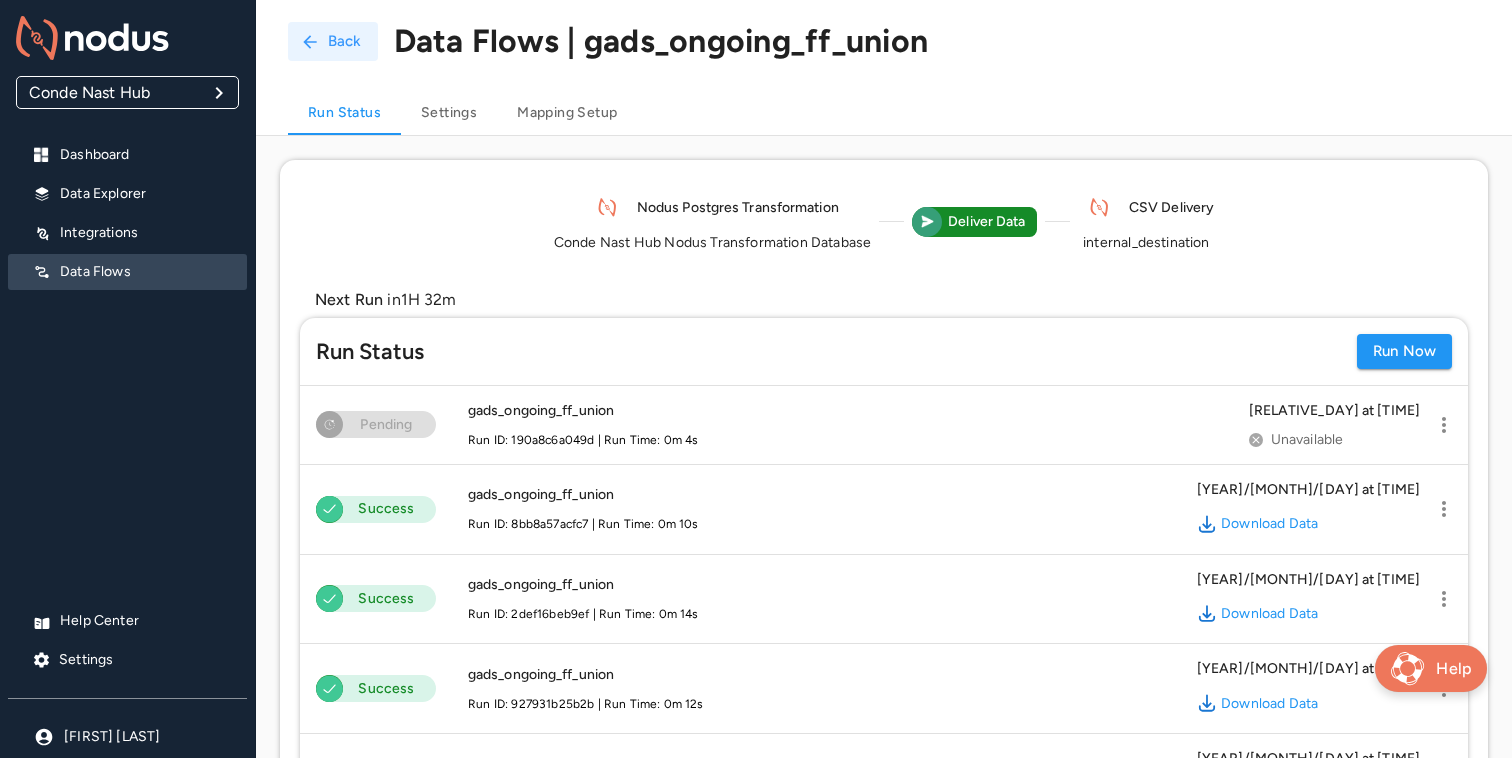 click on "Back" at bounding box center [333, 41] 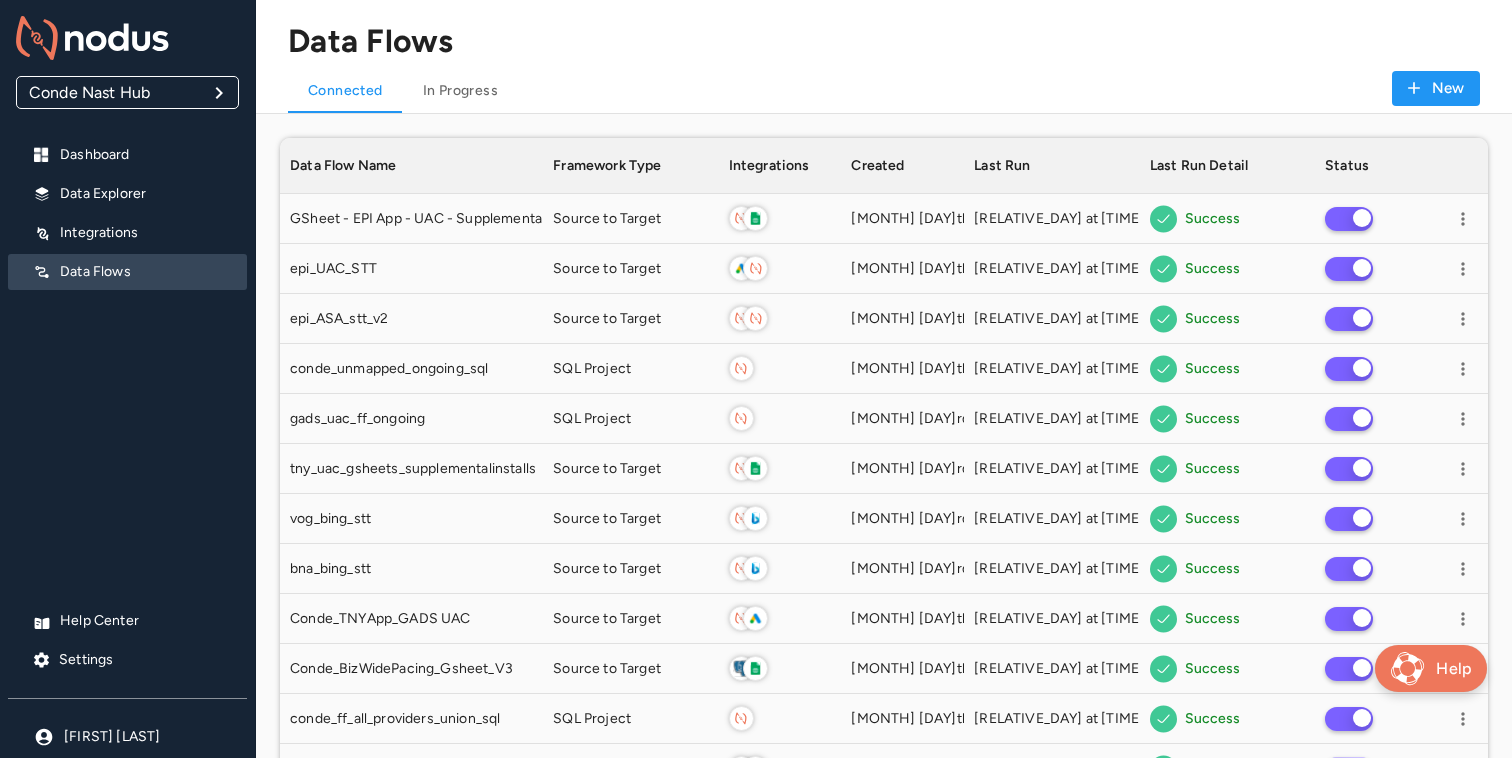 scroll, scrollTop: 1, scrollLeft: 1, axis: both 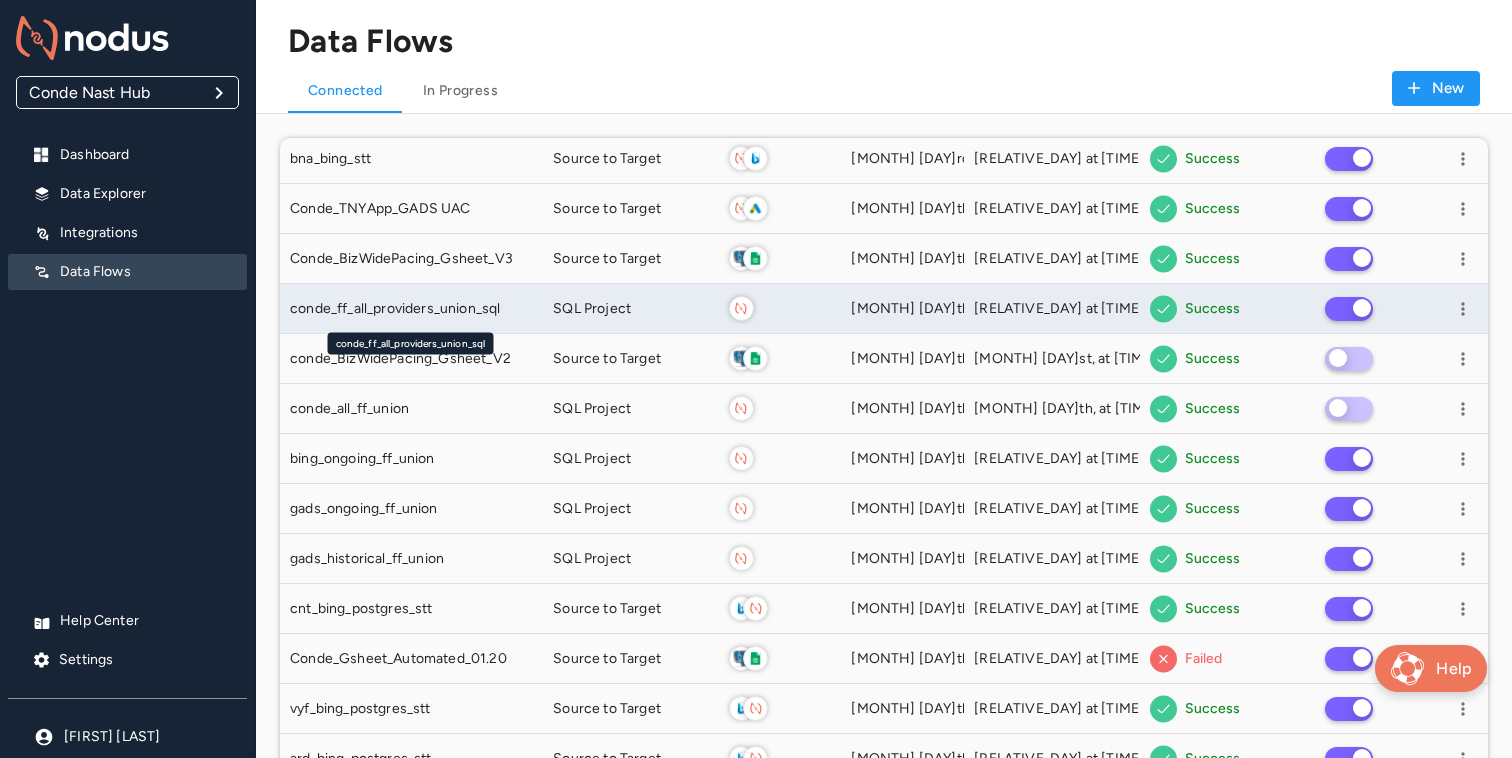 click on "conde_ff_all_providers_union_sql" at bounding box center [411, 309] 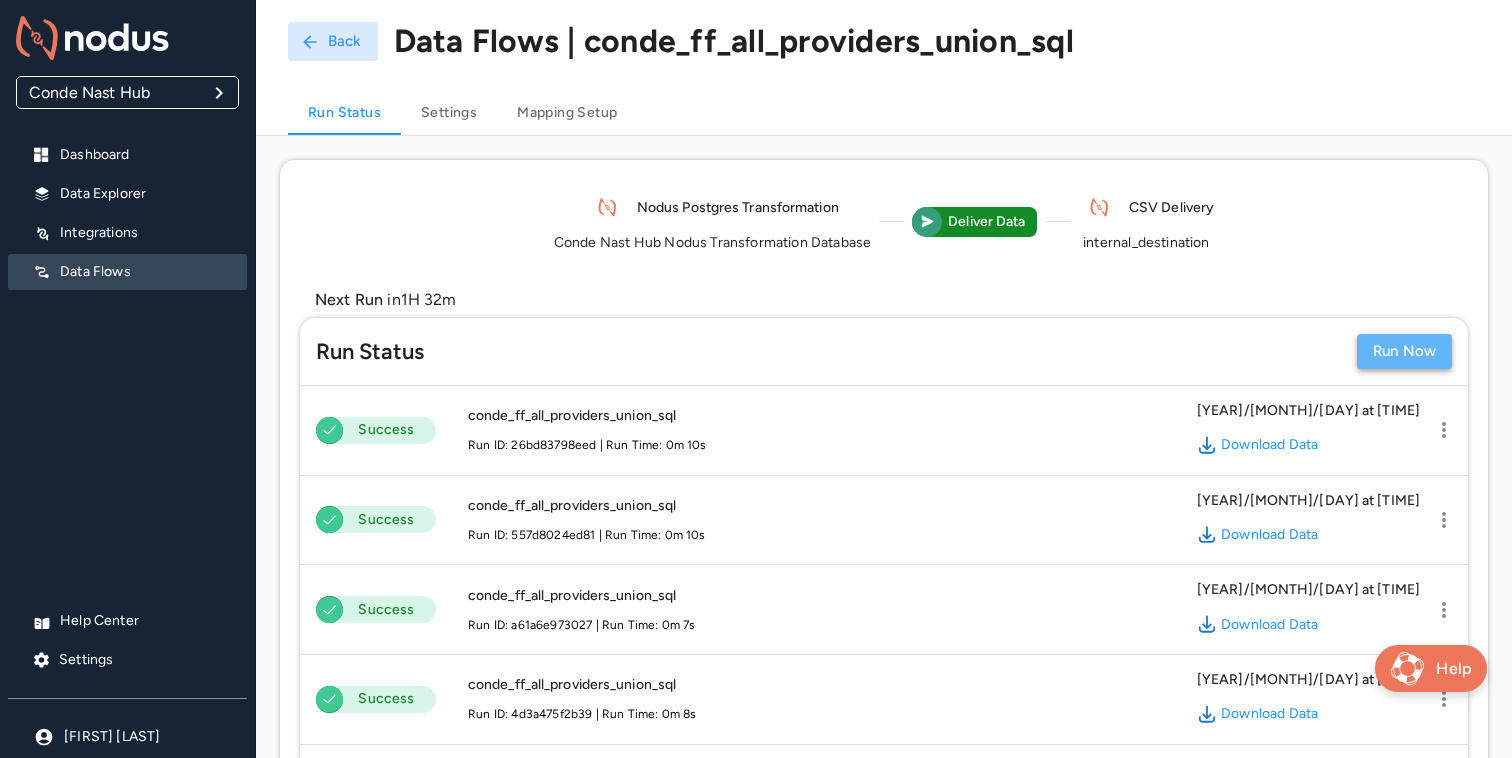click on "Run Now" at bounding box center [1404, 351] 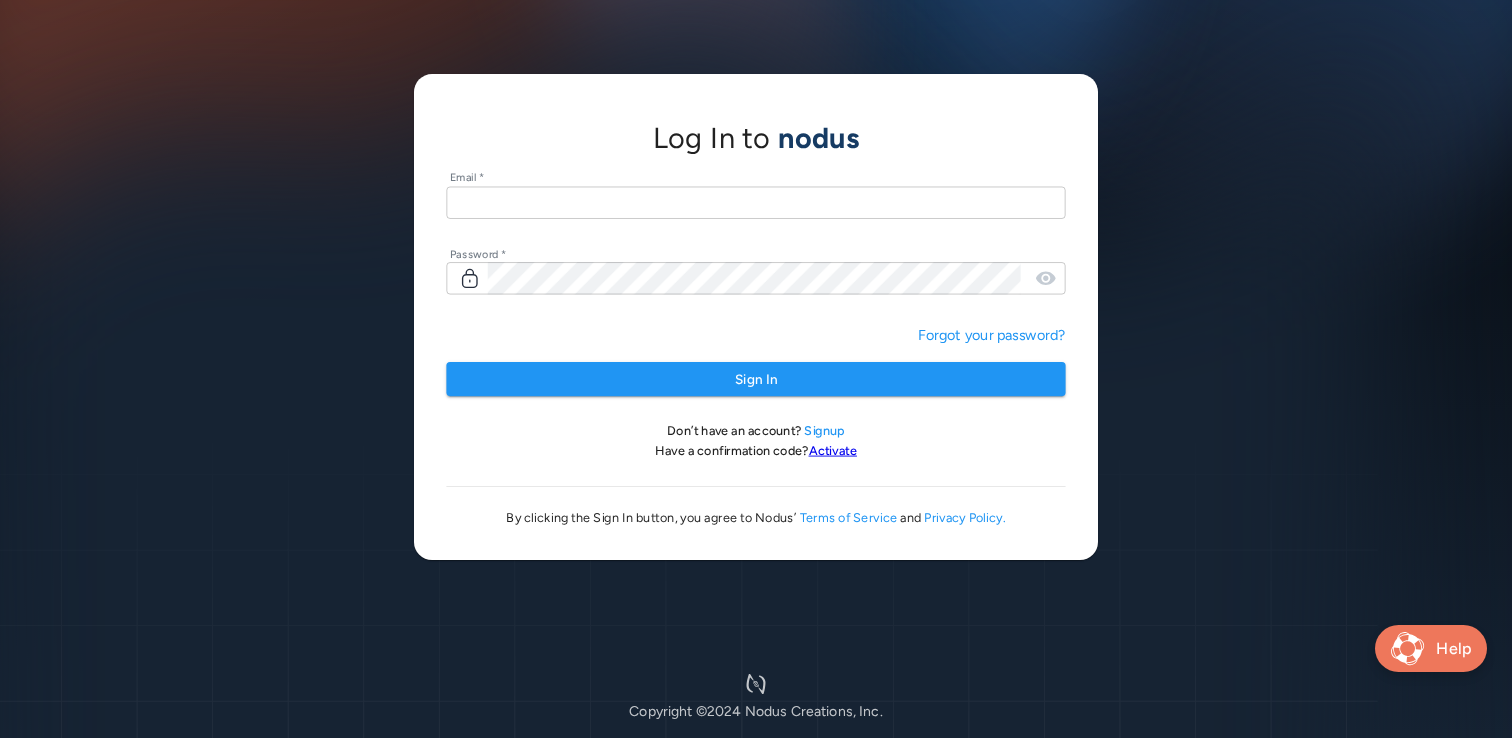 scroll, scrollTop: 0, scrollLeft: 0, axis: both 